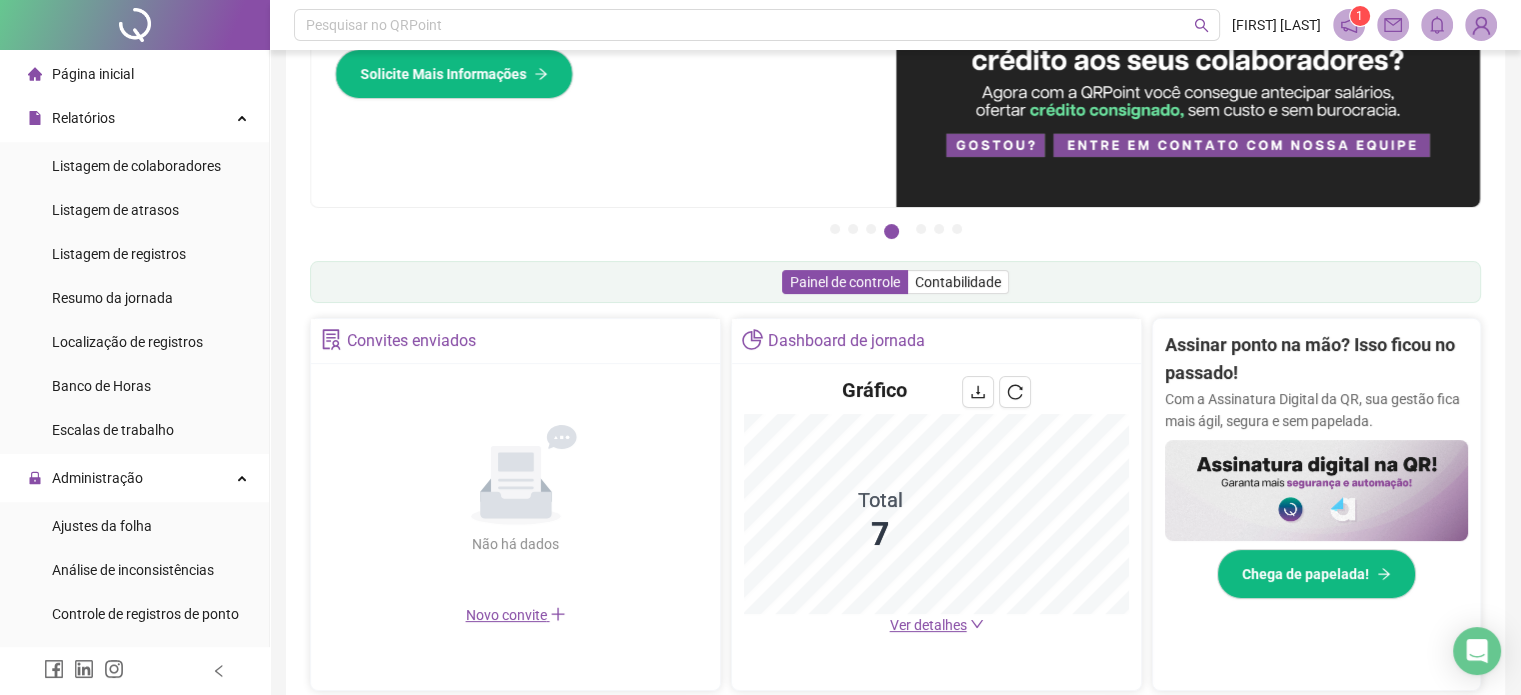 scroll, scrollTop: 300, scrollLeft: 0, axis: vertical 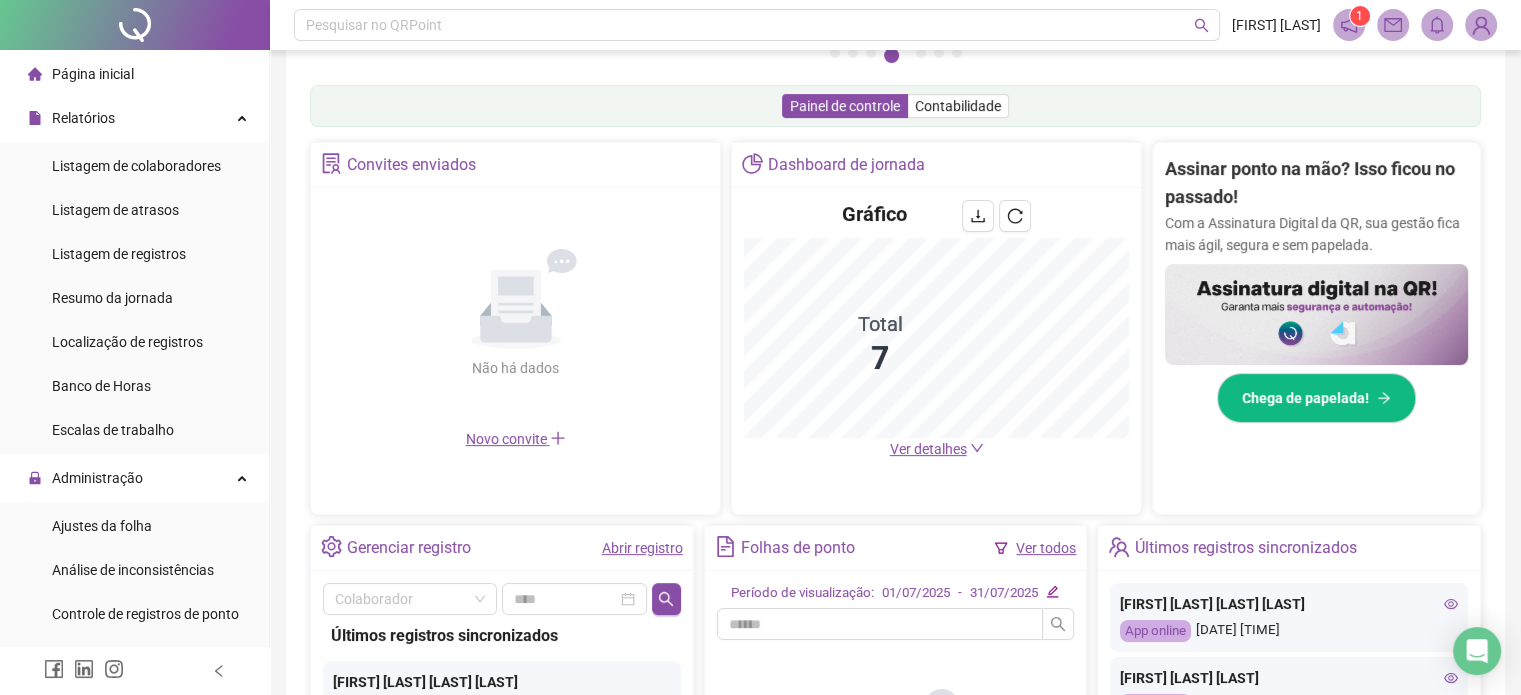 click on "Ver detalhes" at bounding box center (928, 449) 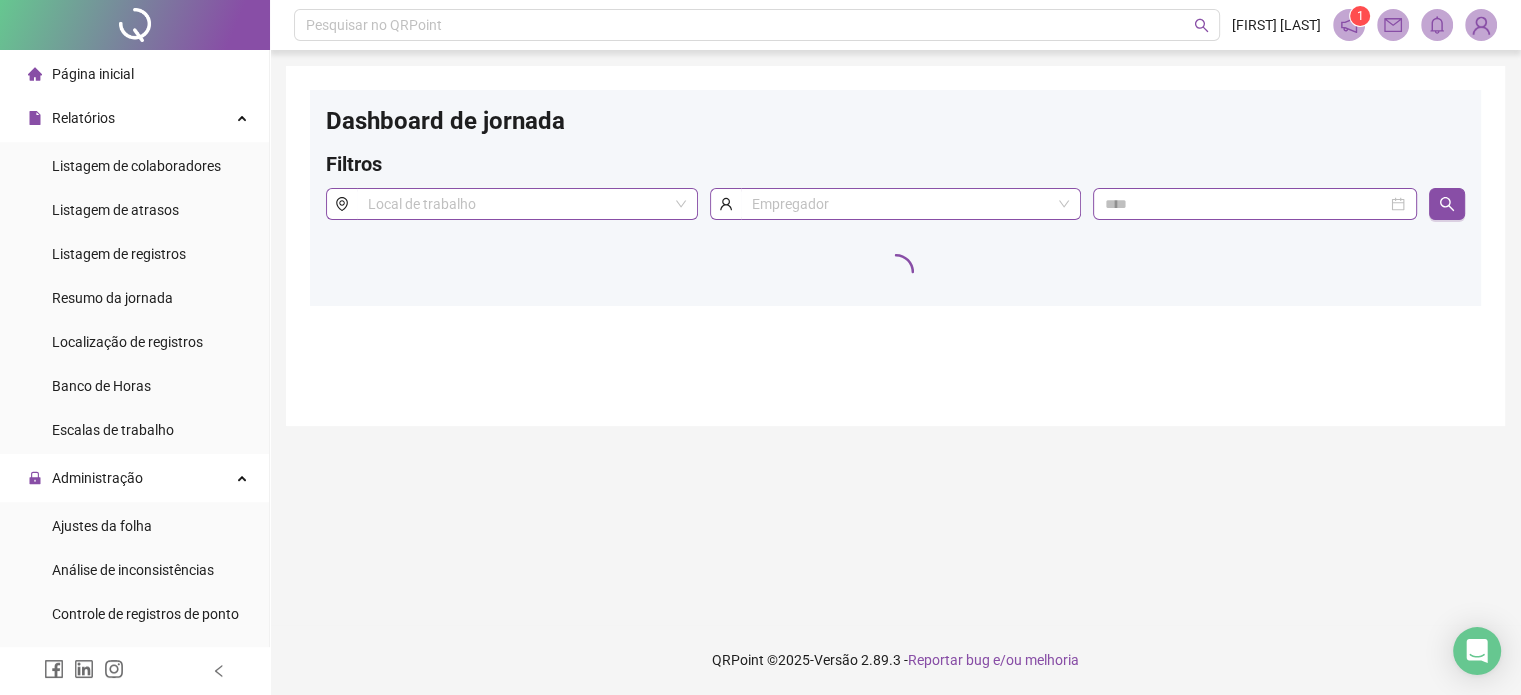 scroll, scrollTop: 0, scrollLeft: 0, axis: both 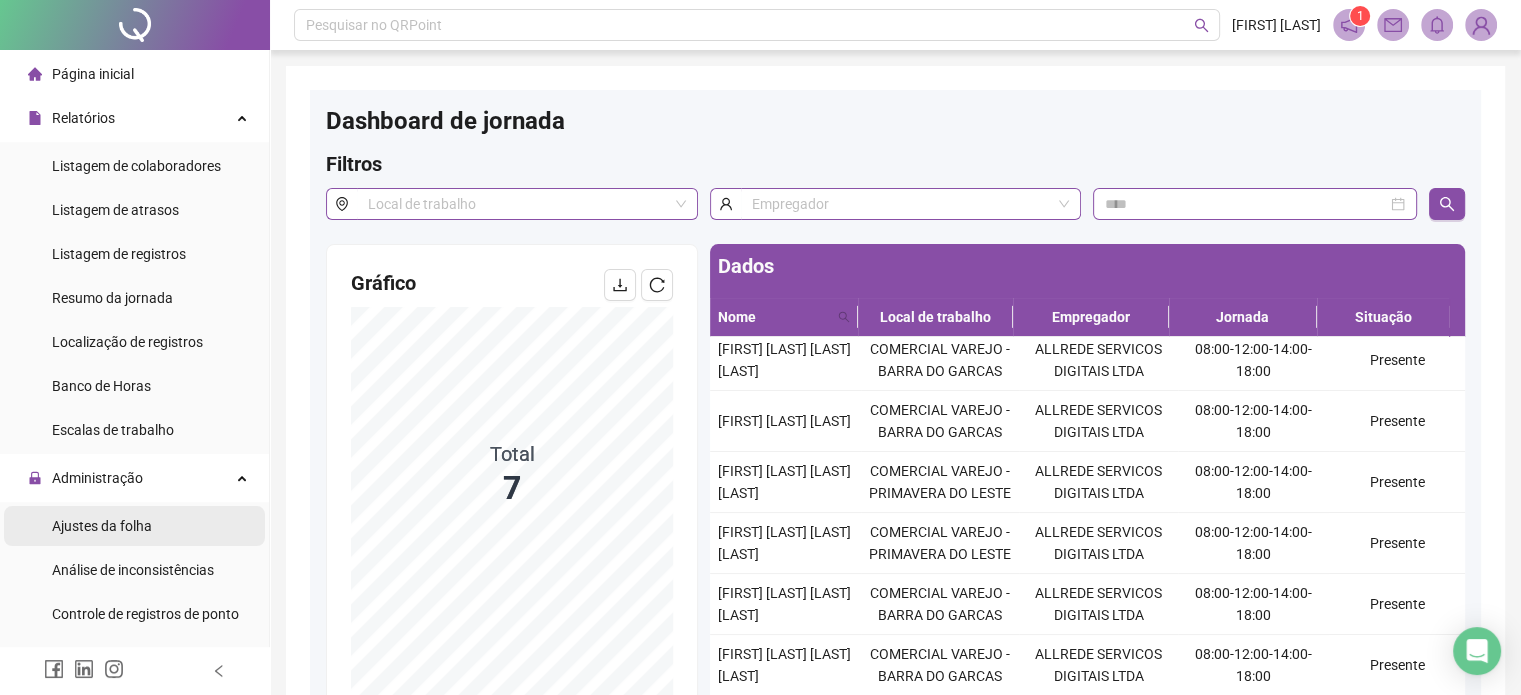 click on "Ajustes da folha" at bounding box center [102, 526] 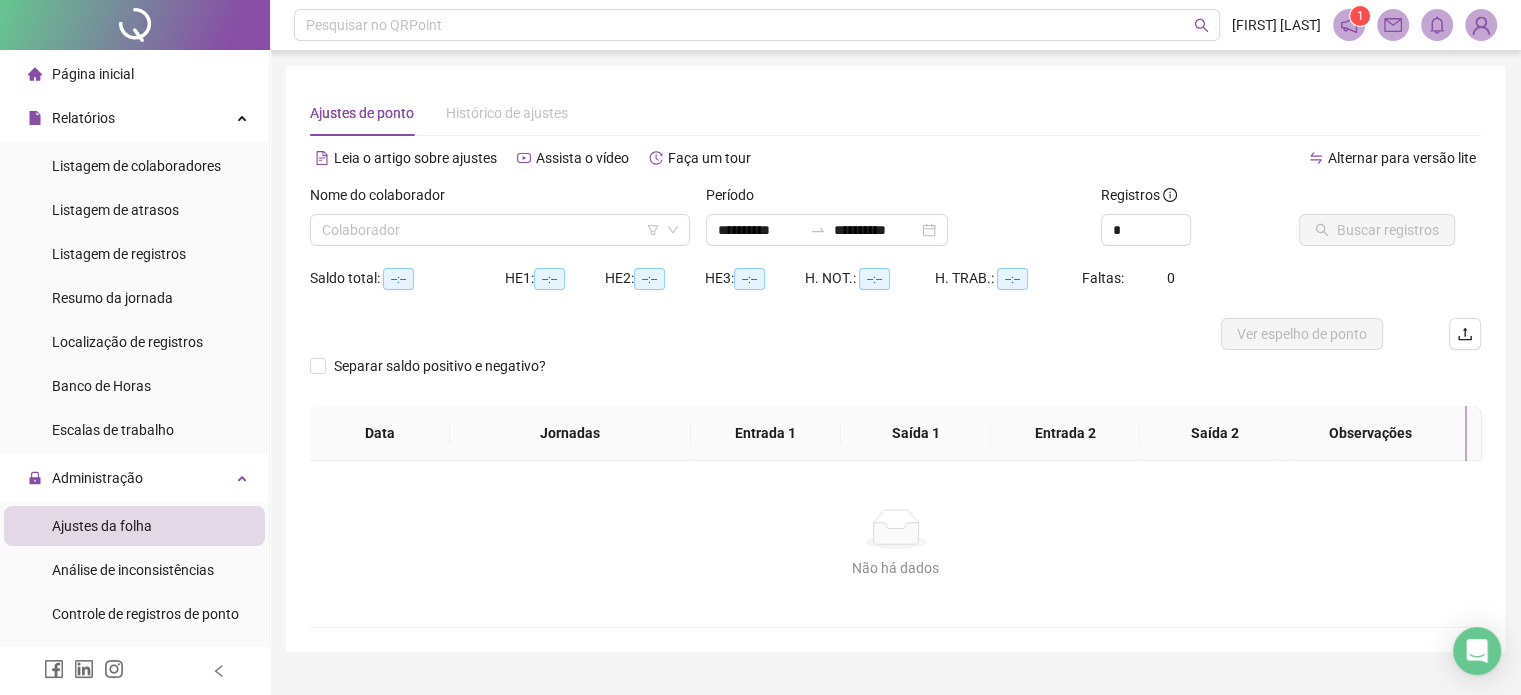 click on "Nome do colaborador" at bounding box center [500, 199] 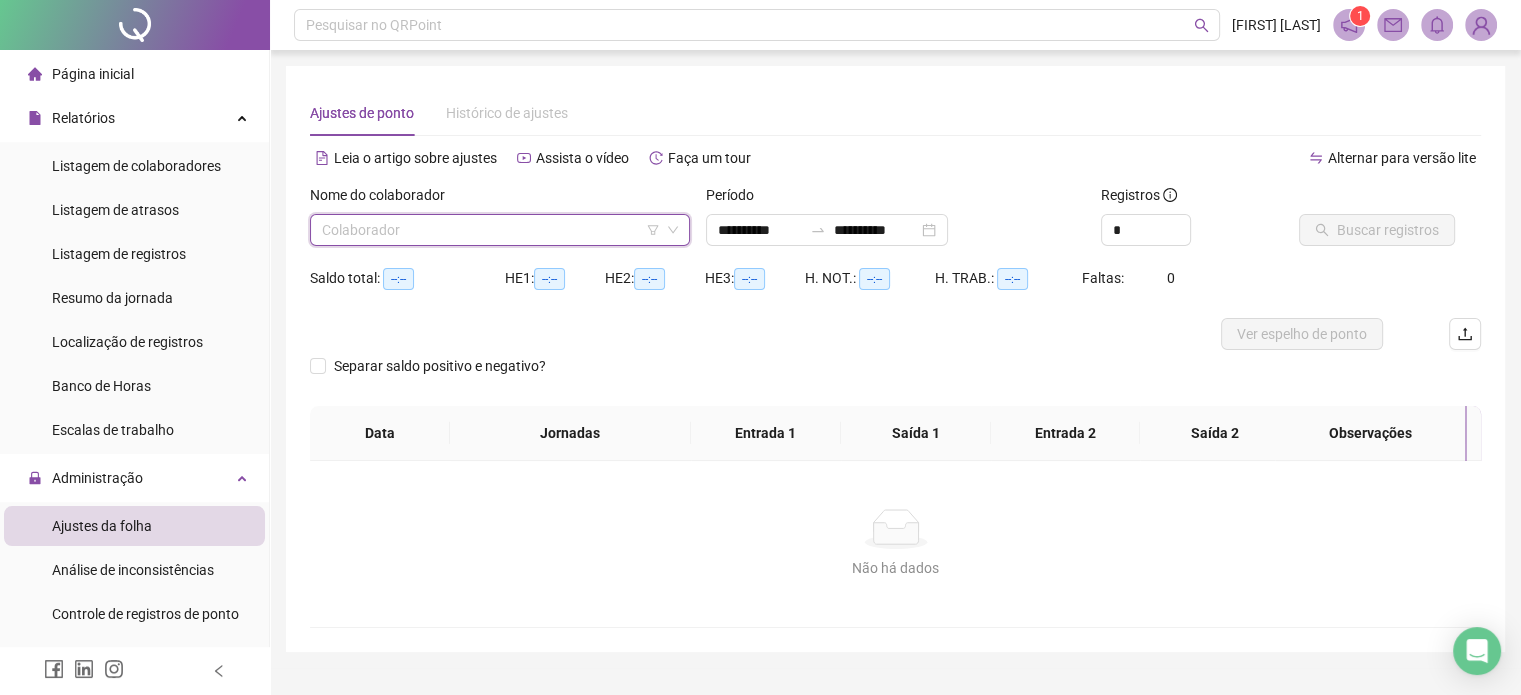 click at bounding box center (491, 230) 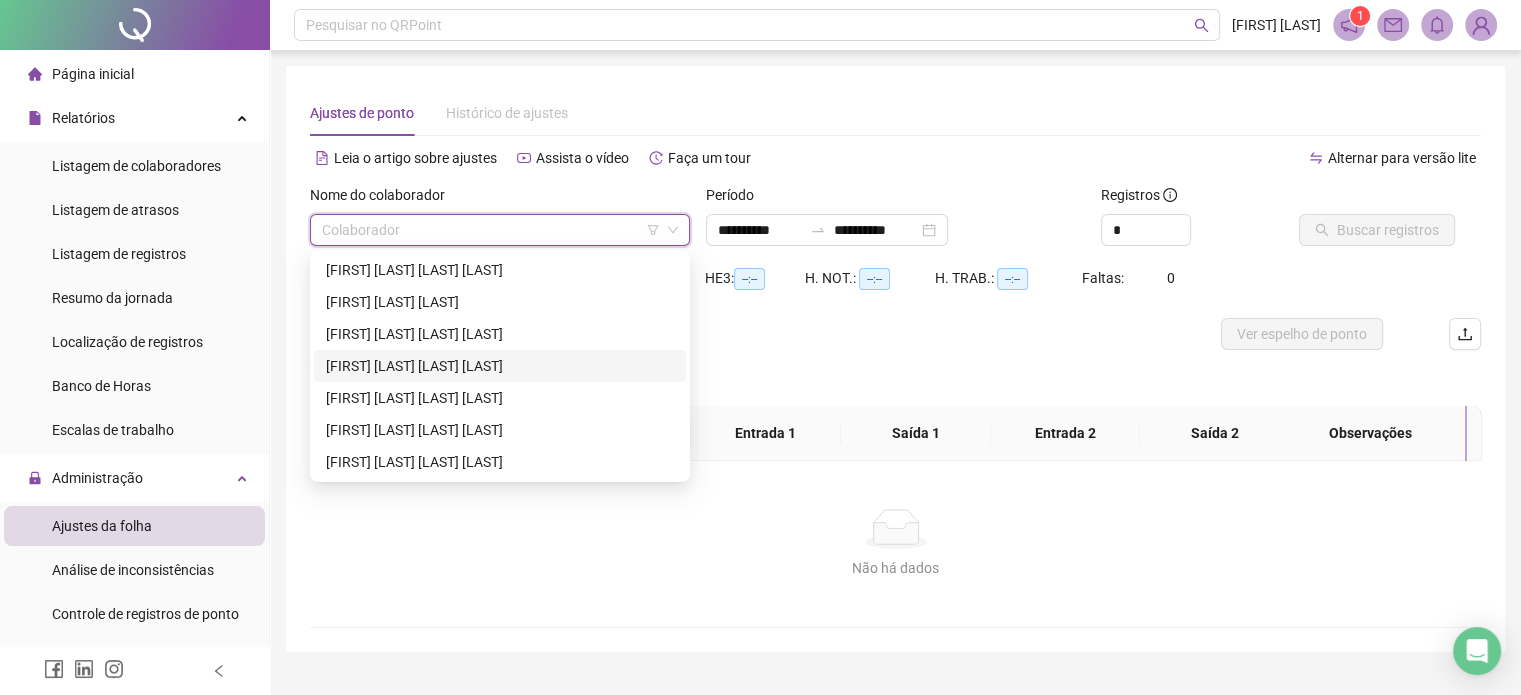 click on "[FIRST] [LAST] [LAST] [LAST]" at bounding box center (500, 366) 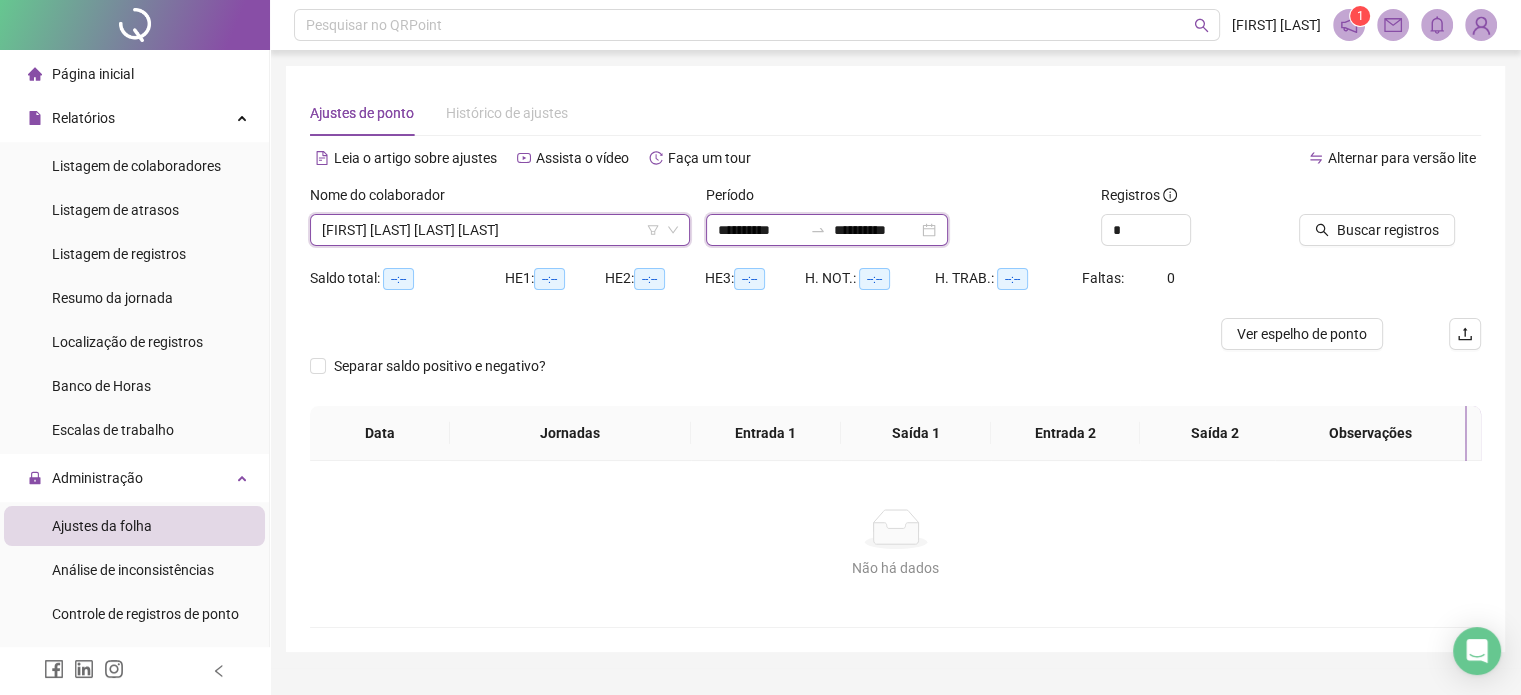 click on "**********" at bounding box center [876, 230] 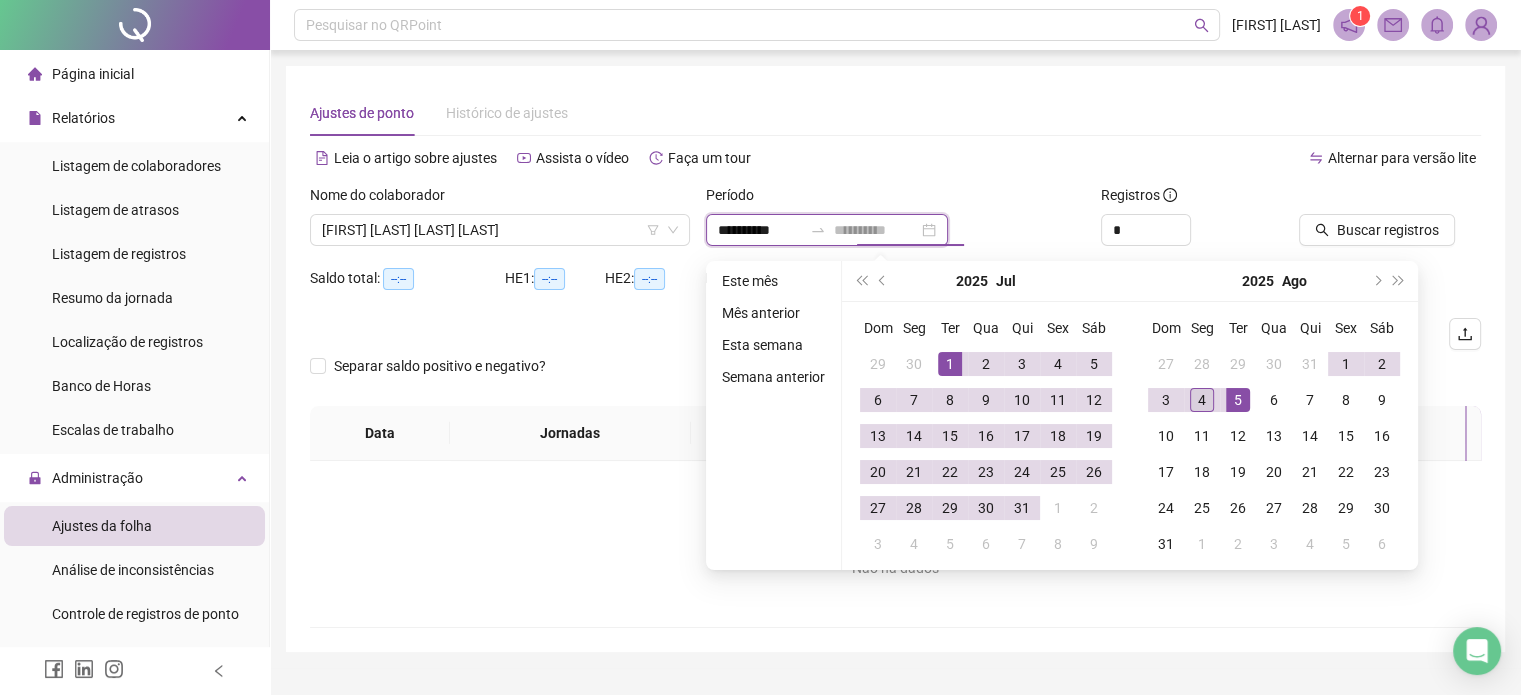 type on "**********" 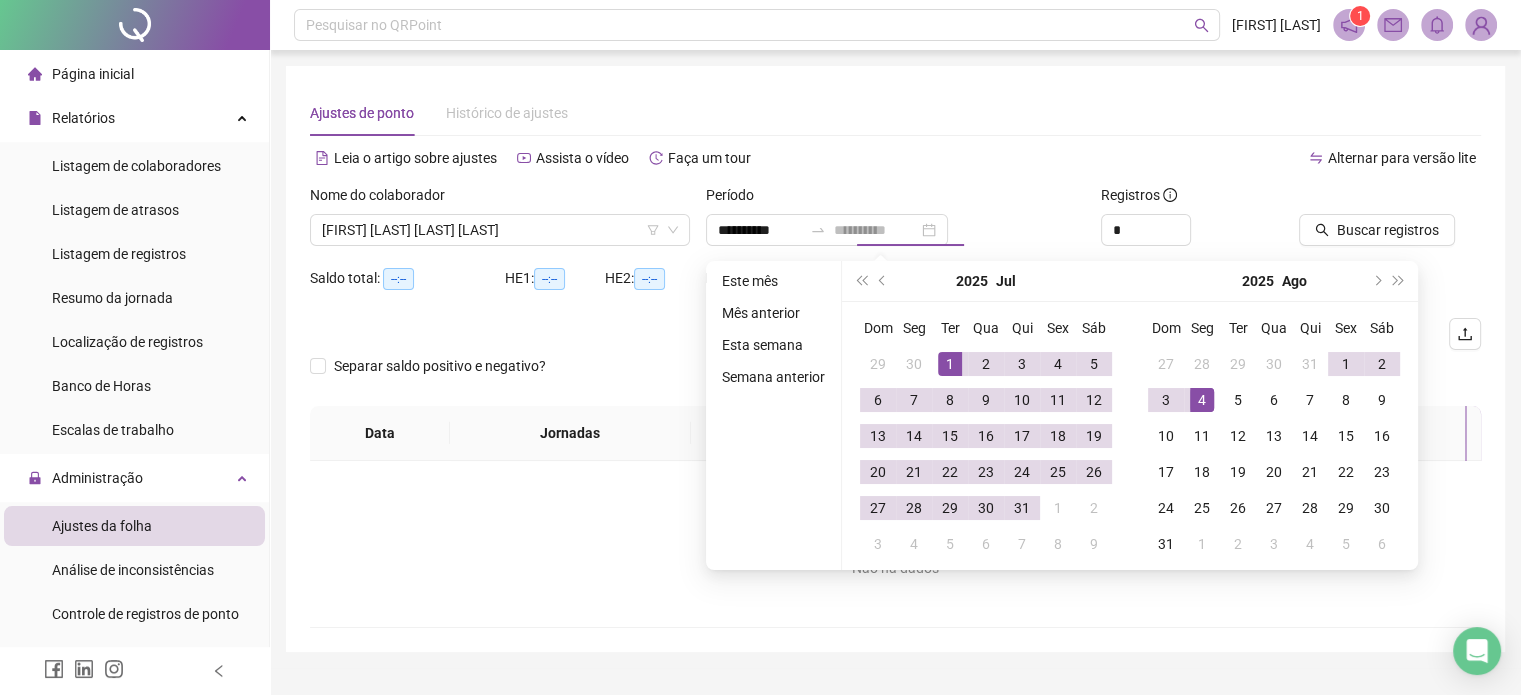 click on "4" at bounding box center [1202, 400] 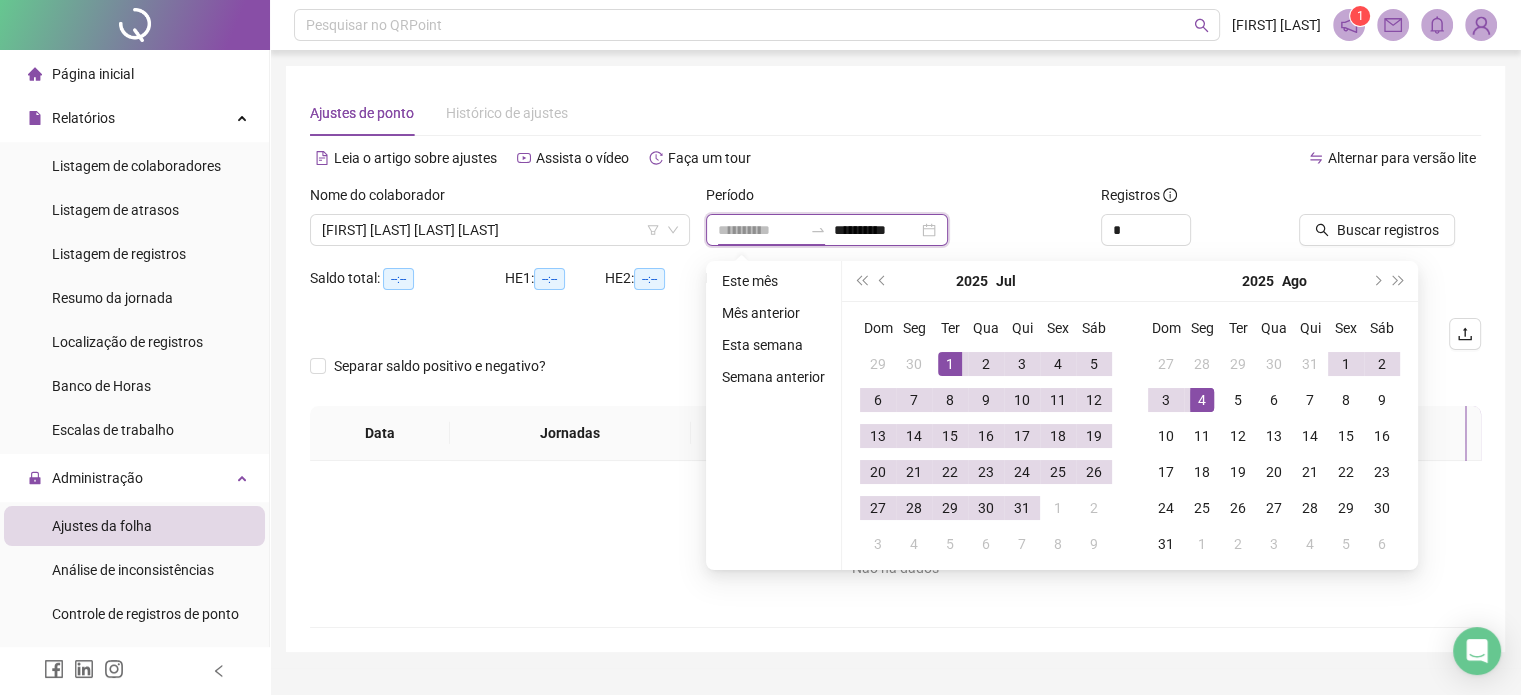 type on "**********" 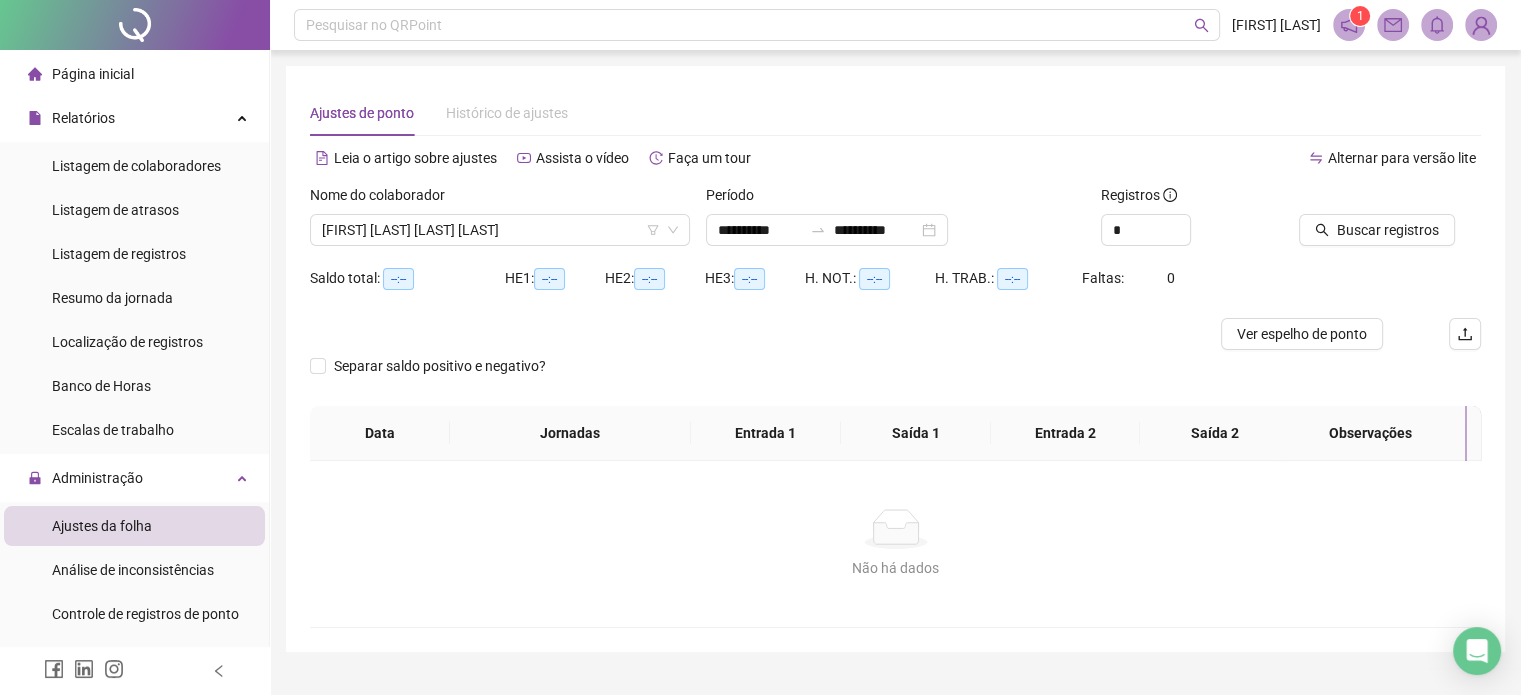 click on "Alternar para versão lite" at bounding box center [1189, 168] 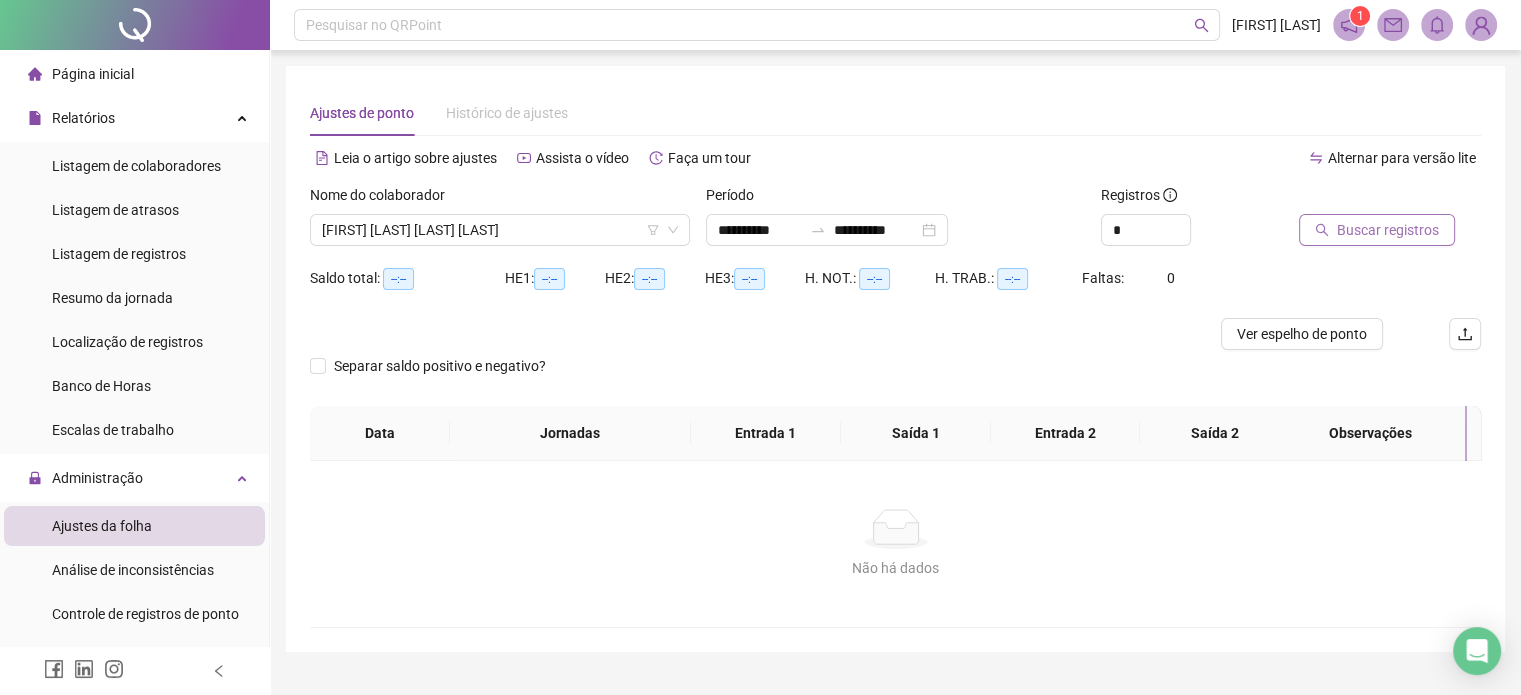 click on "Buscar registros" at bounding box center (1388, 230) 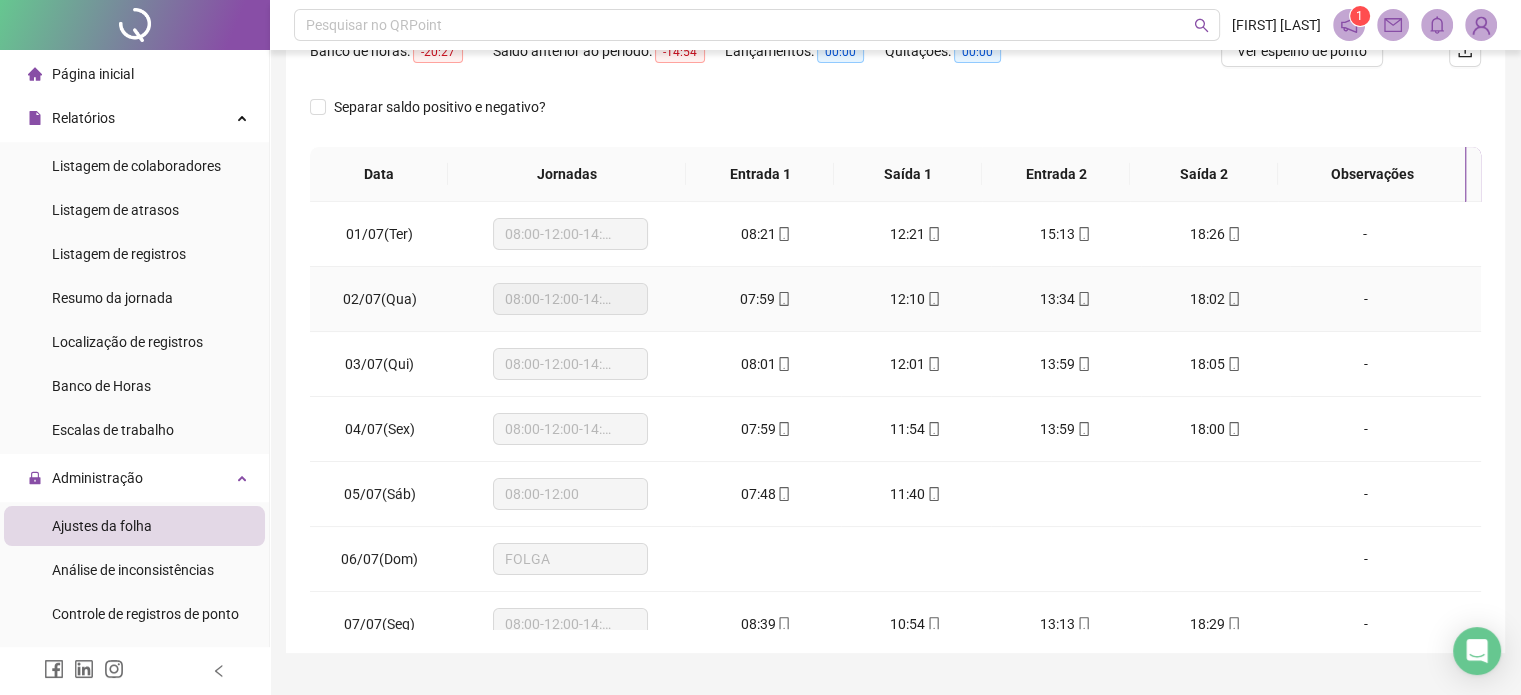 scroll, scrollTop: 382, scrollLeft: 0, axis: vertical 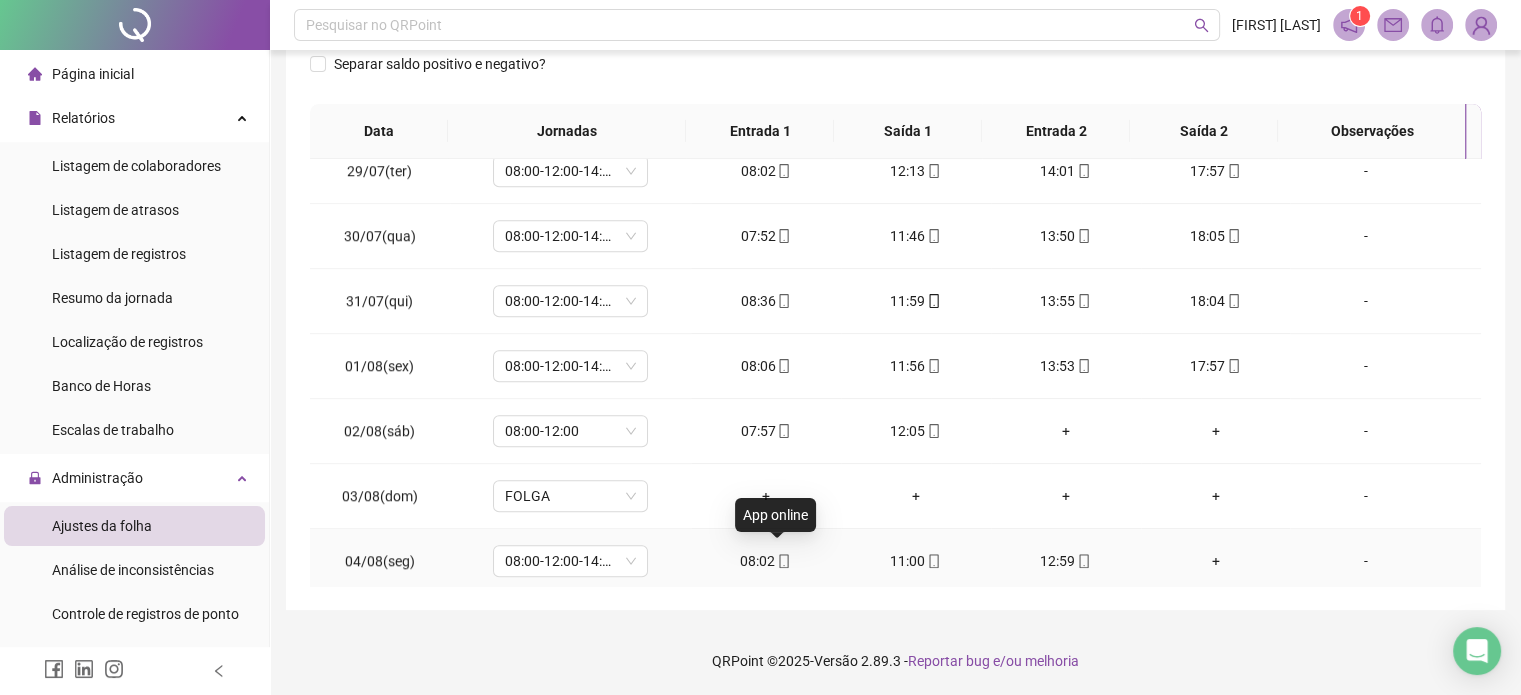 click at bounding box center [783, 561] 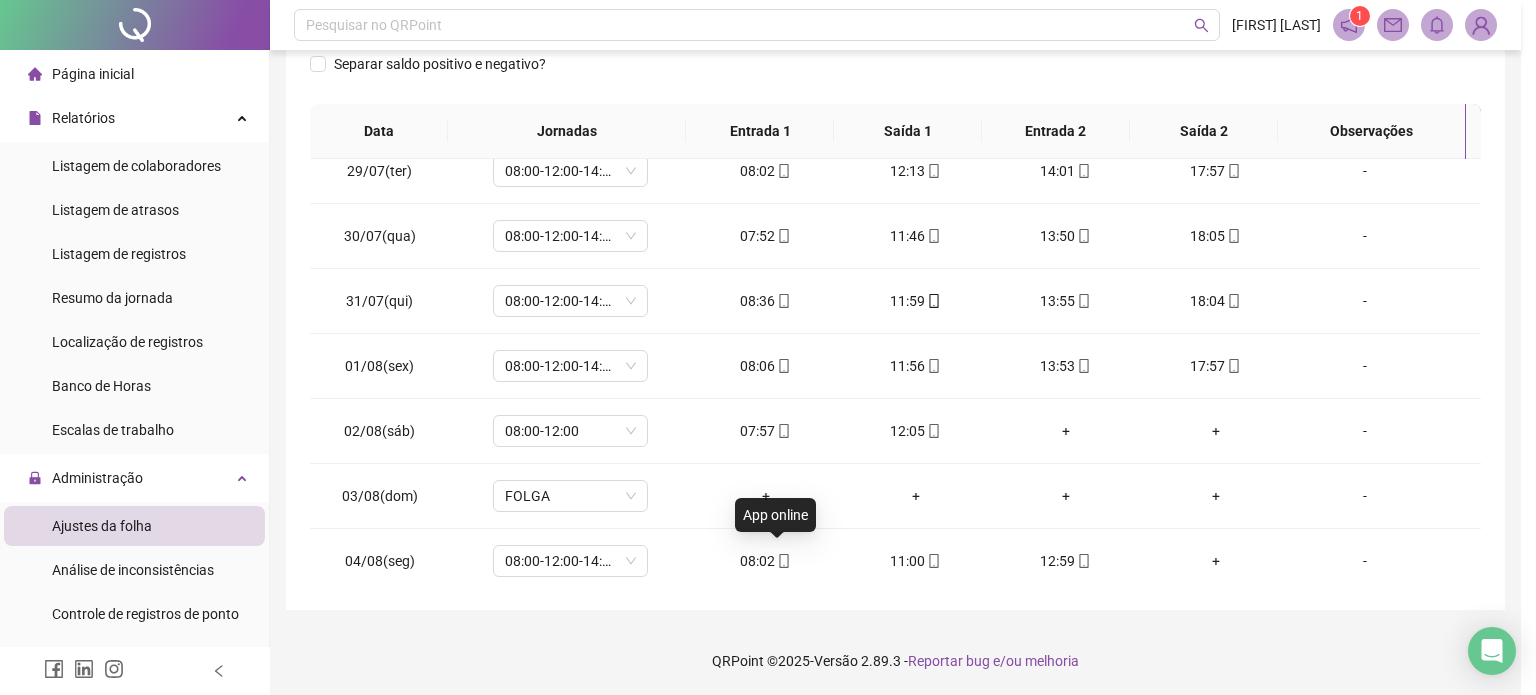 type on "**********" 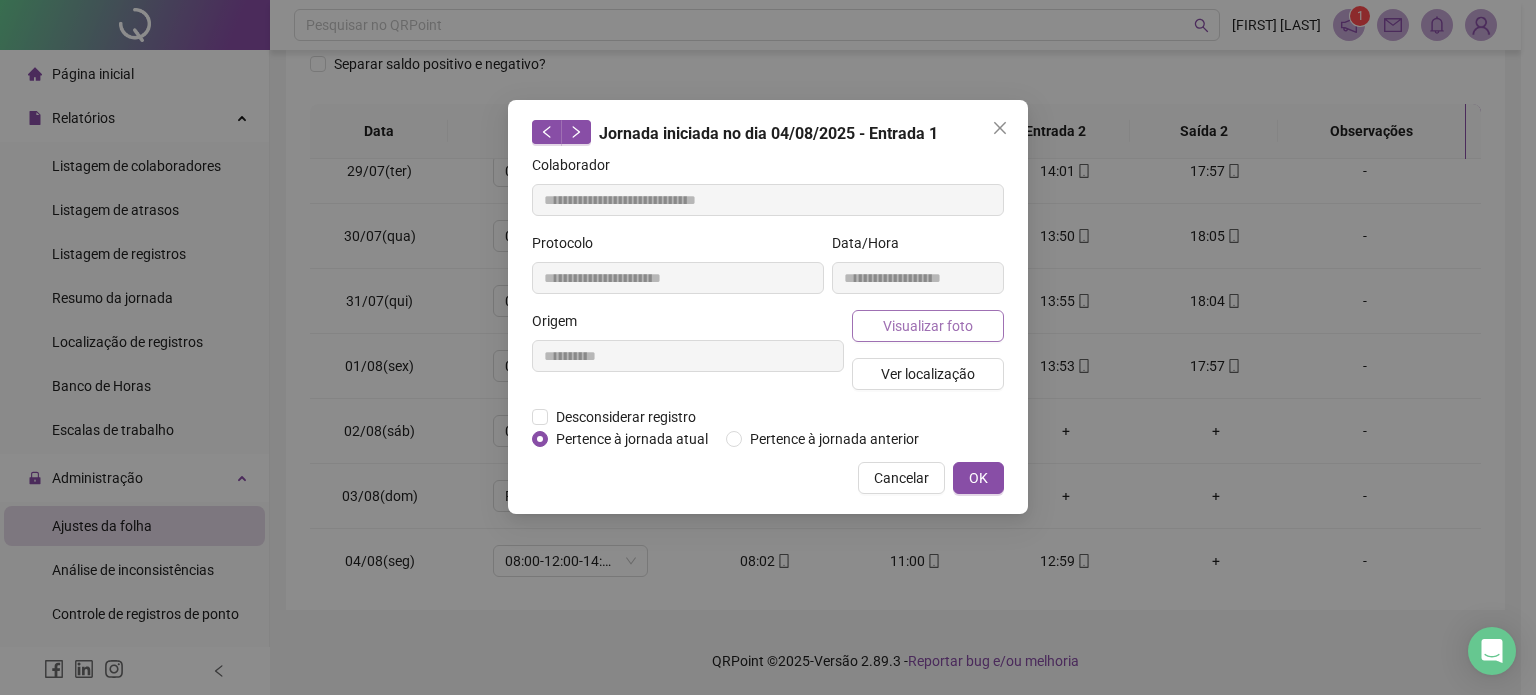click on "Visualizar foto" at bounding box center (928, 326) 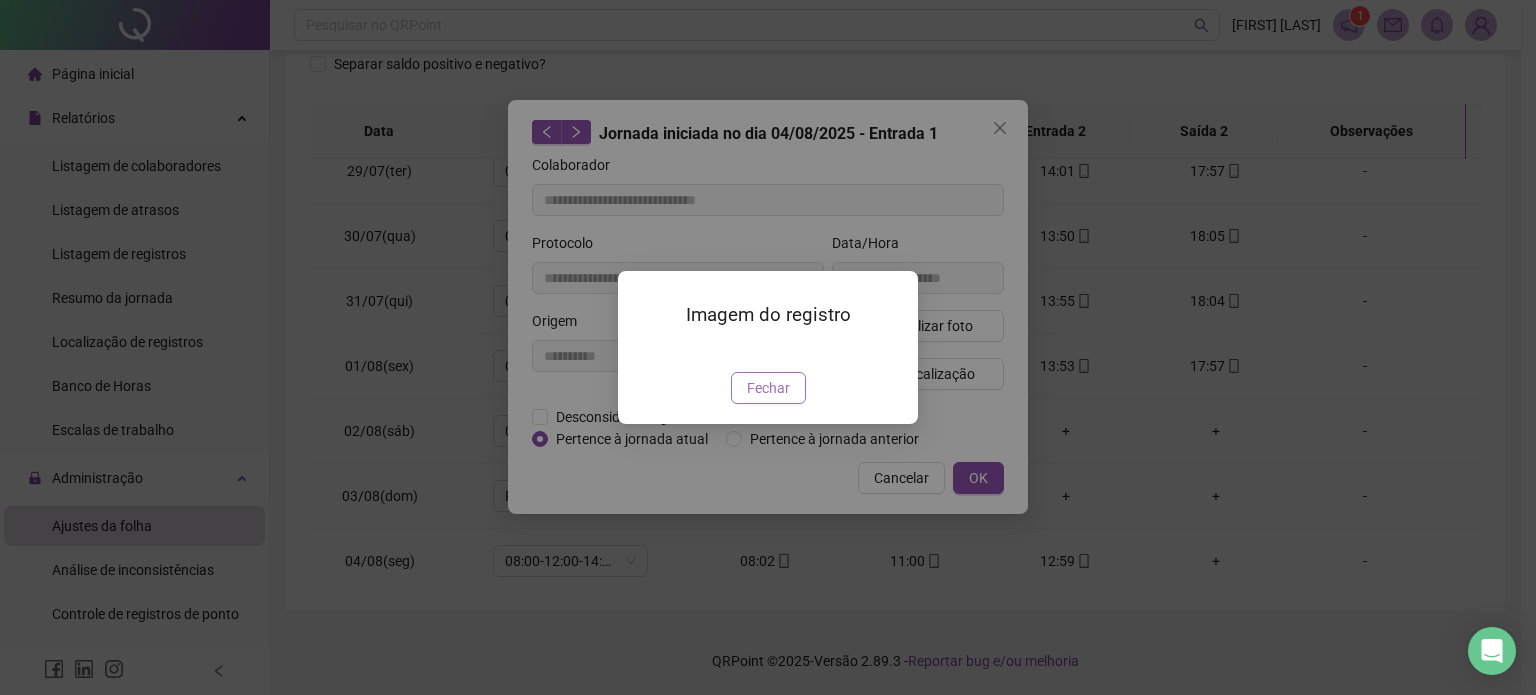 click on "Fechar" at bounding box center (768, 388) 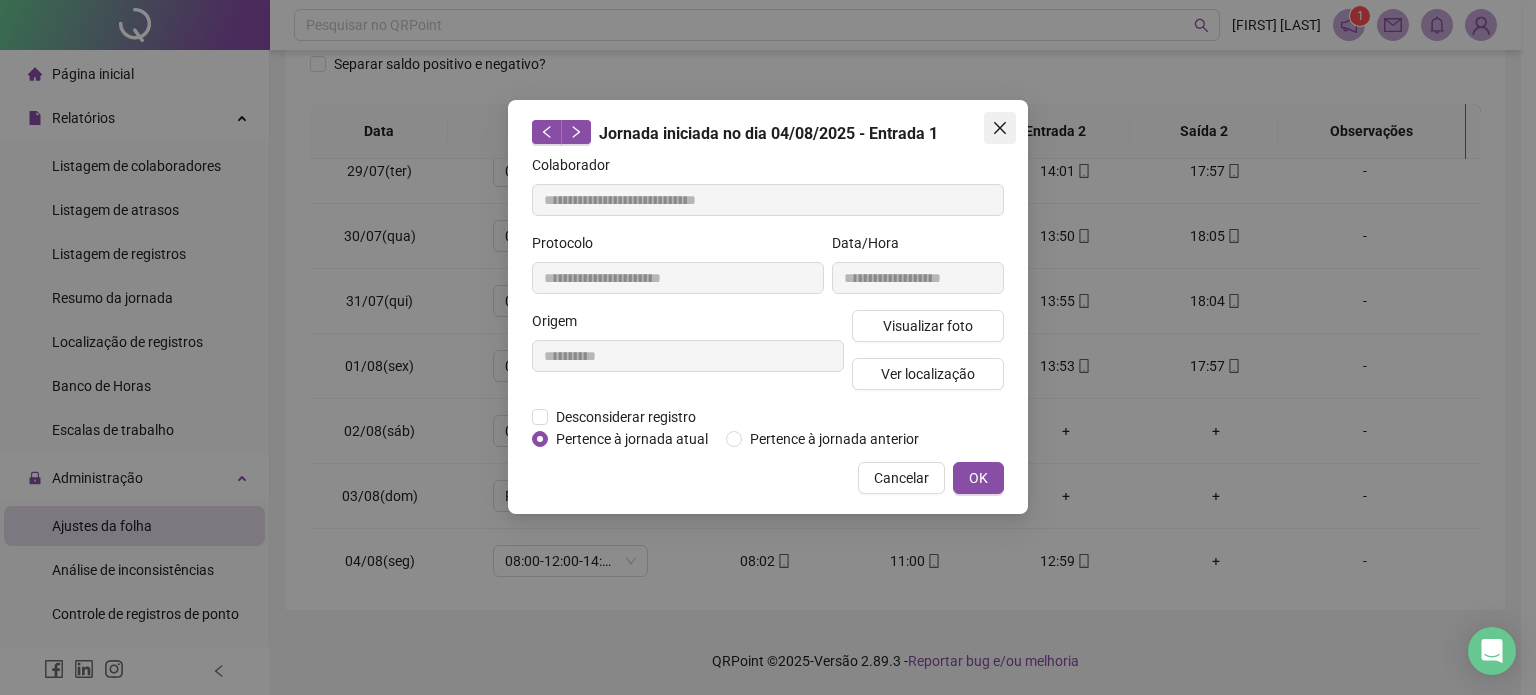 click 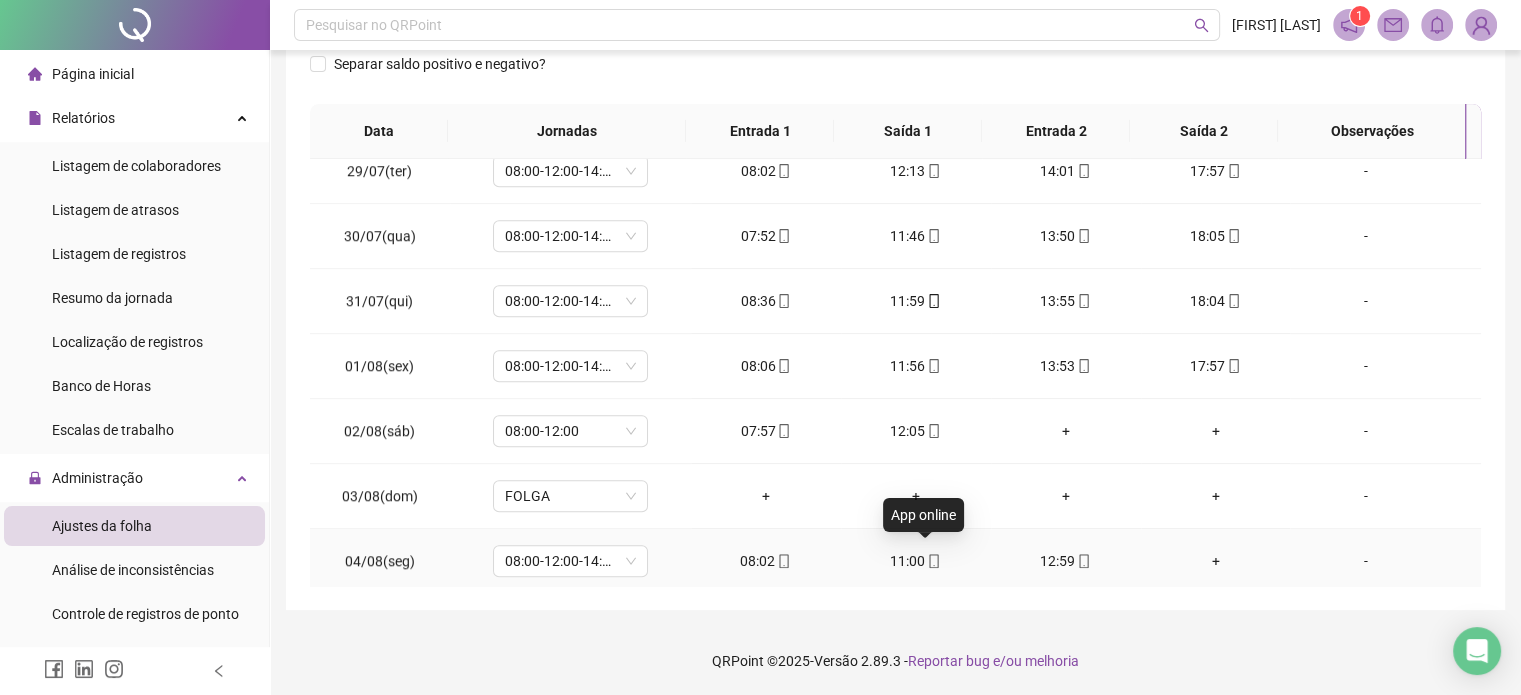 click 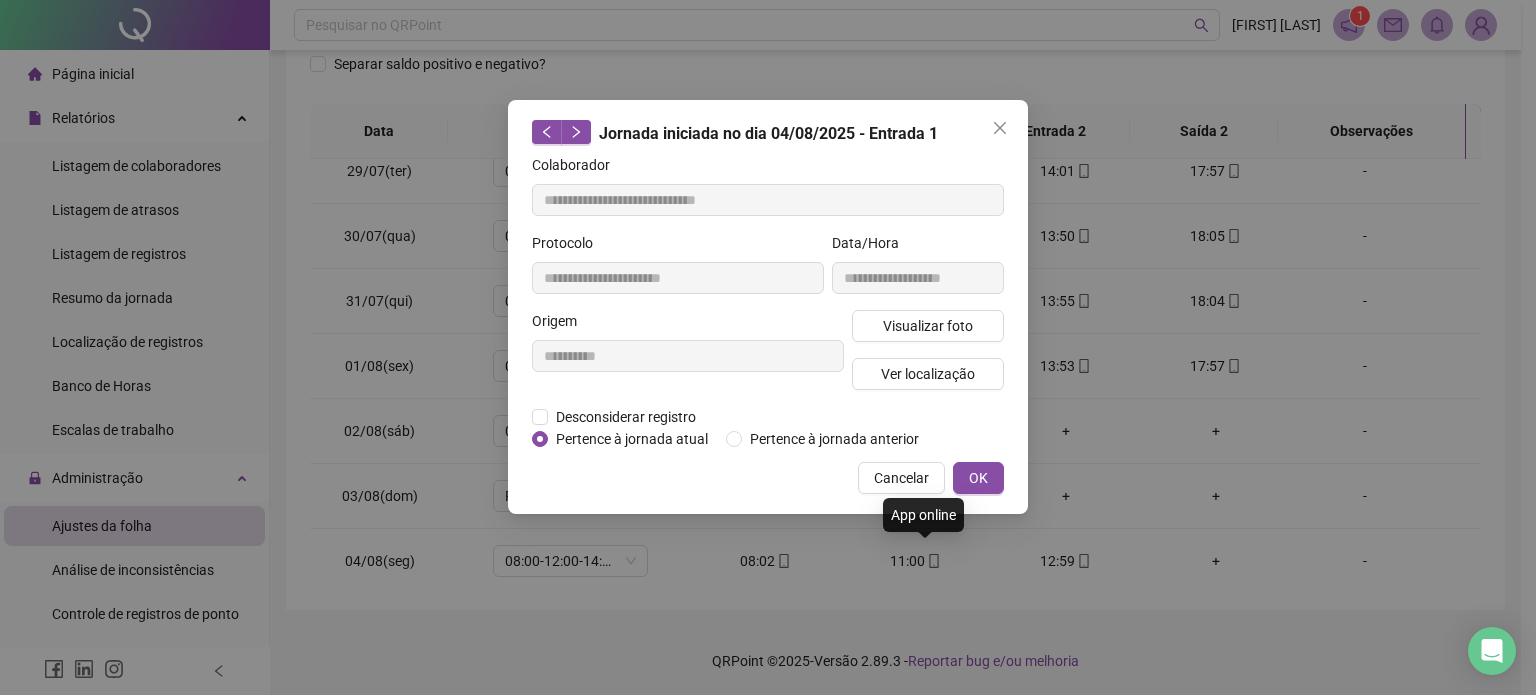type on "**********" 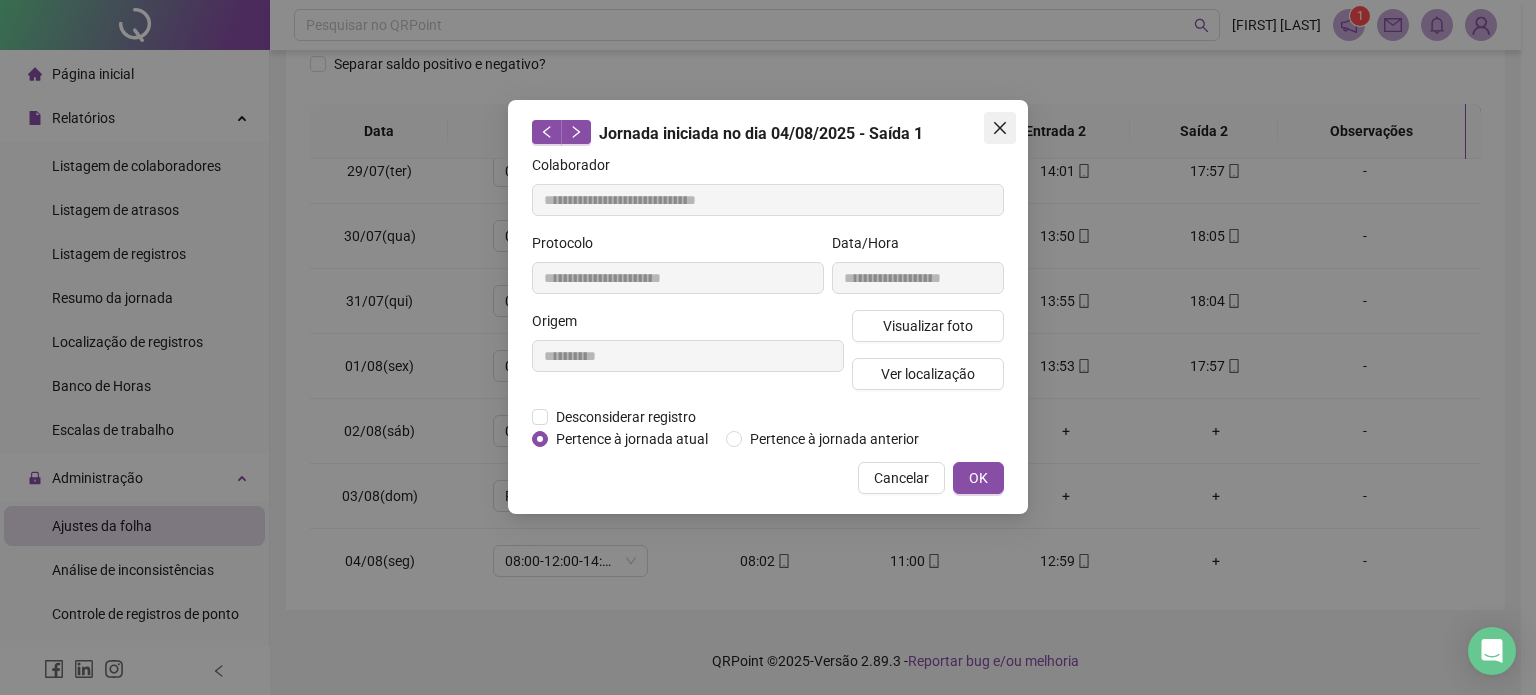 click at bounding box center [1000, 128] 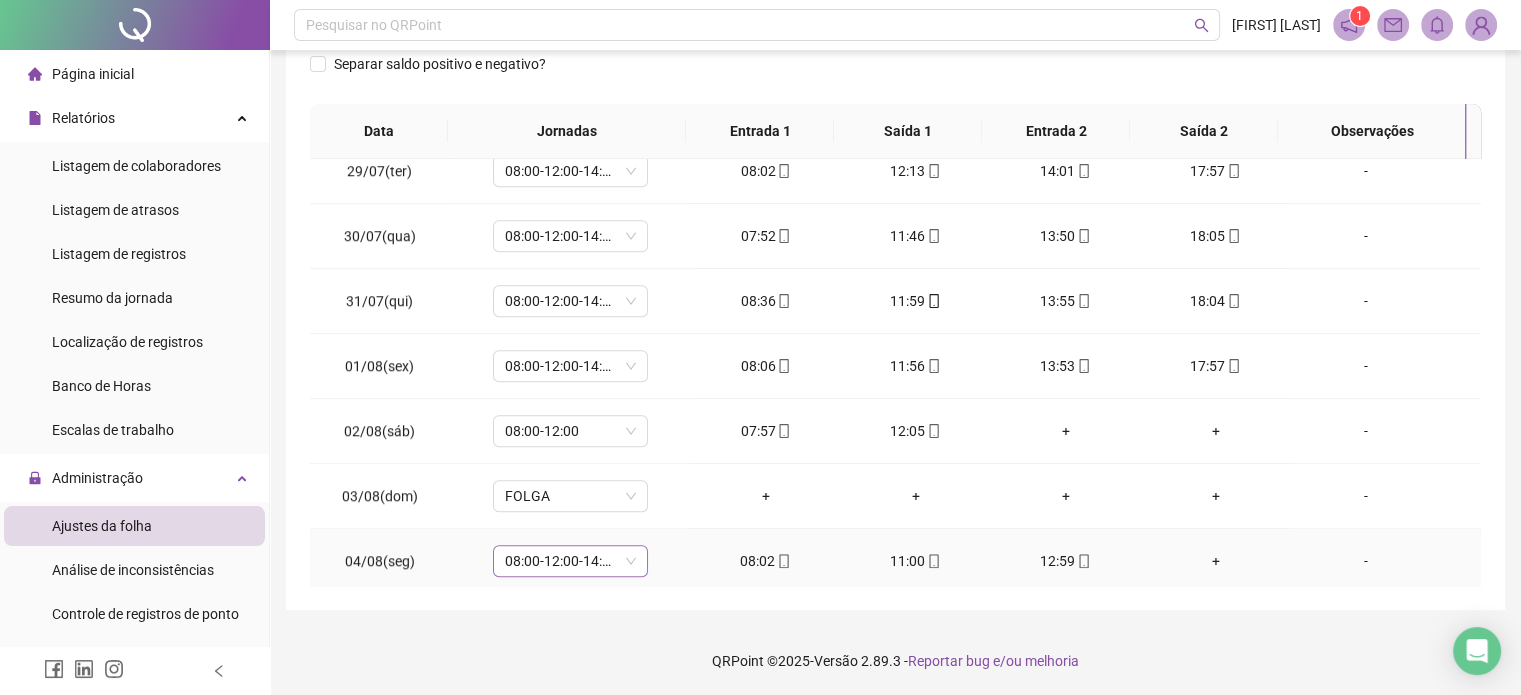 click on "08:00-12:00-14:00-18:00" at bounding box center (570, 561) 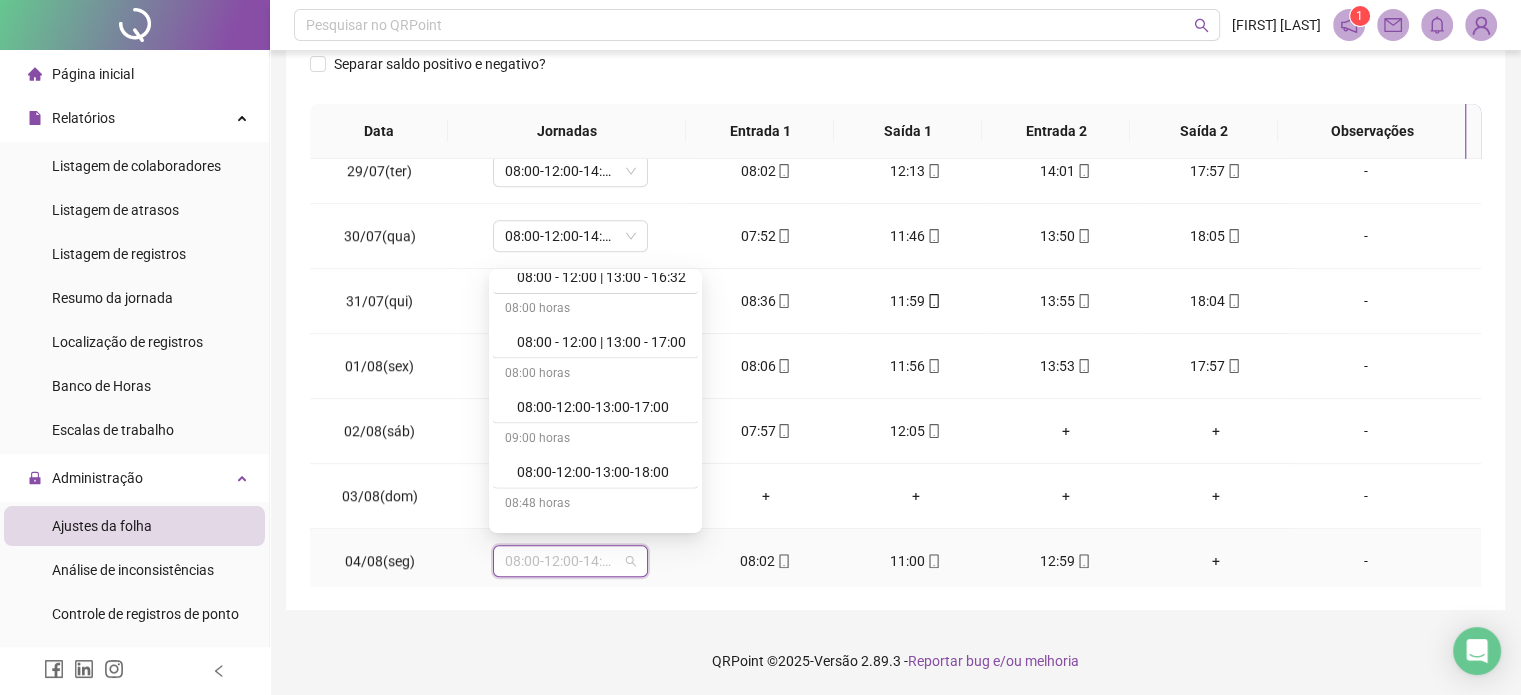 scroll, scrollTop: 4567, scrollLeft: 0, axis: vertical 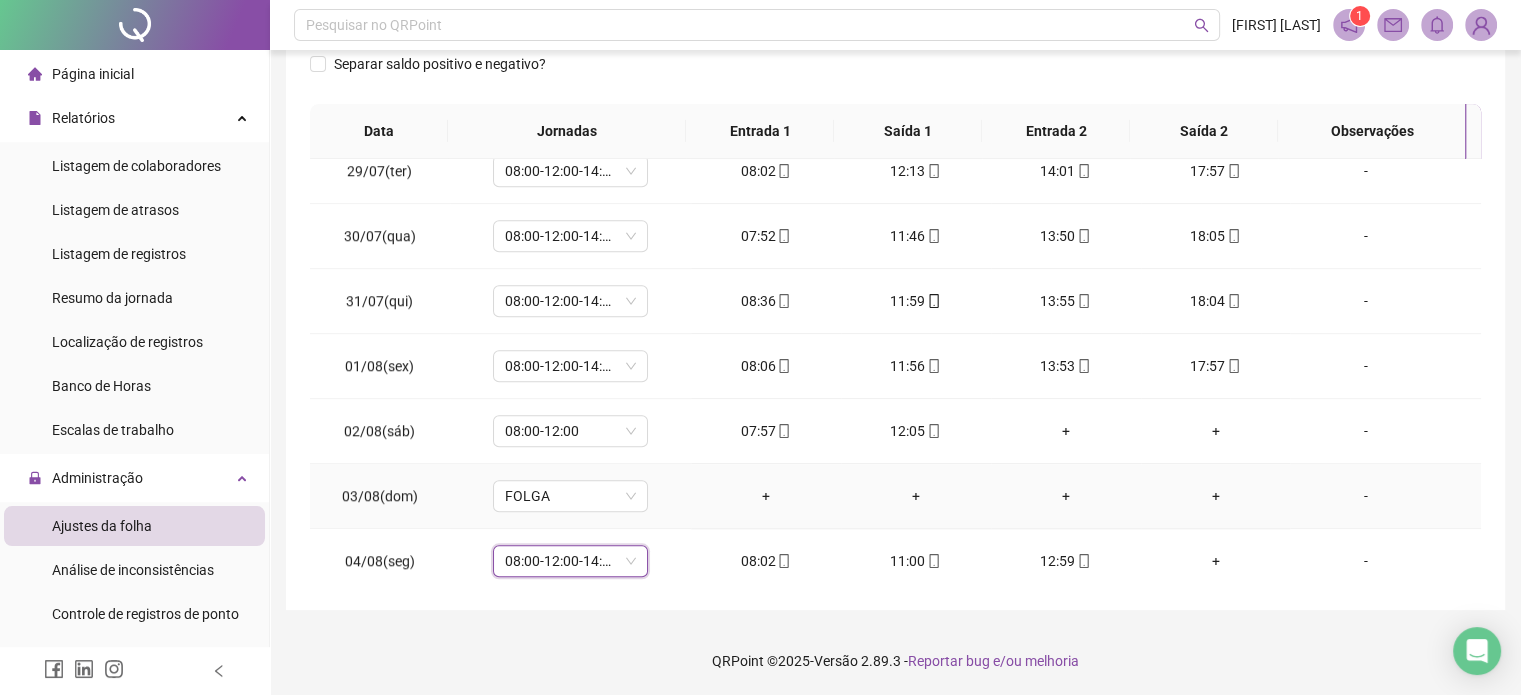 click on "+" at bounding box center (1216, 496) 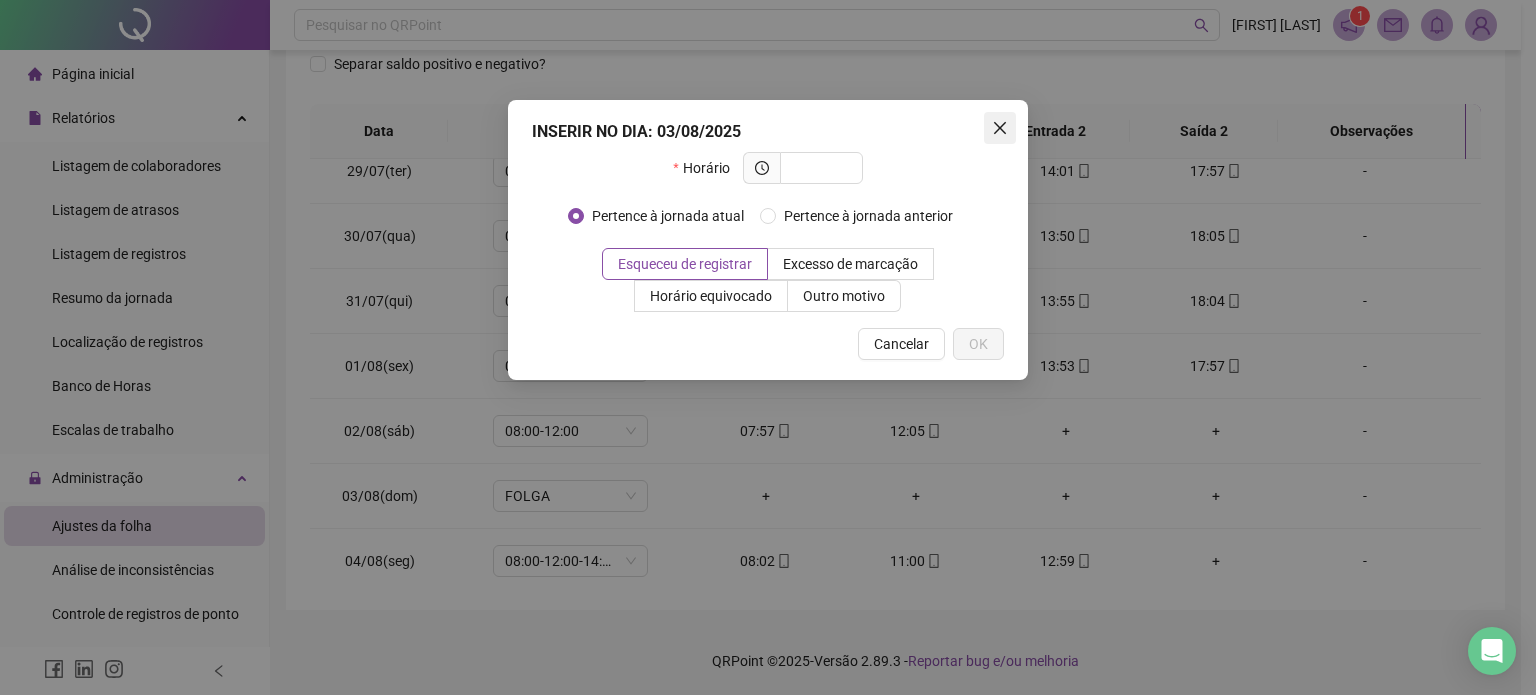 click 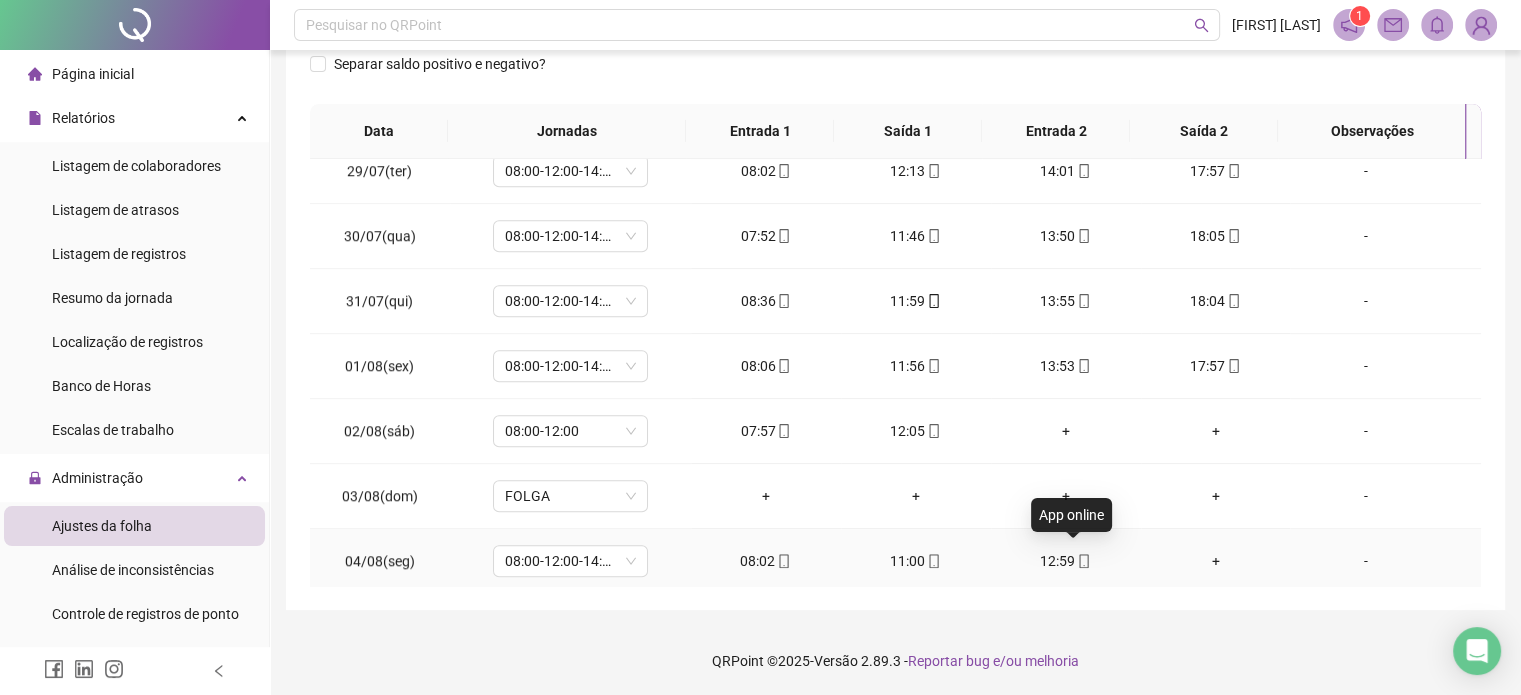 click 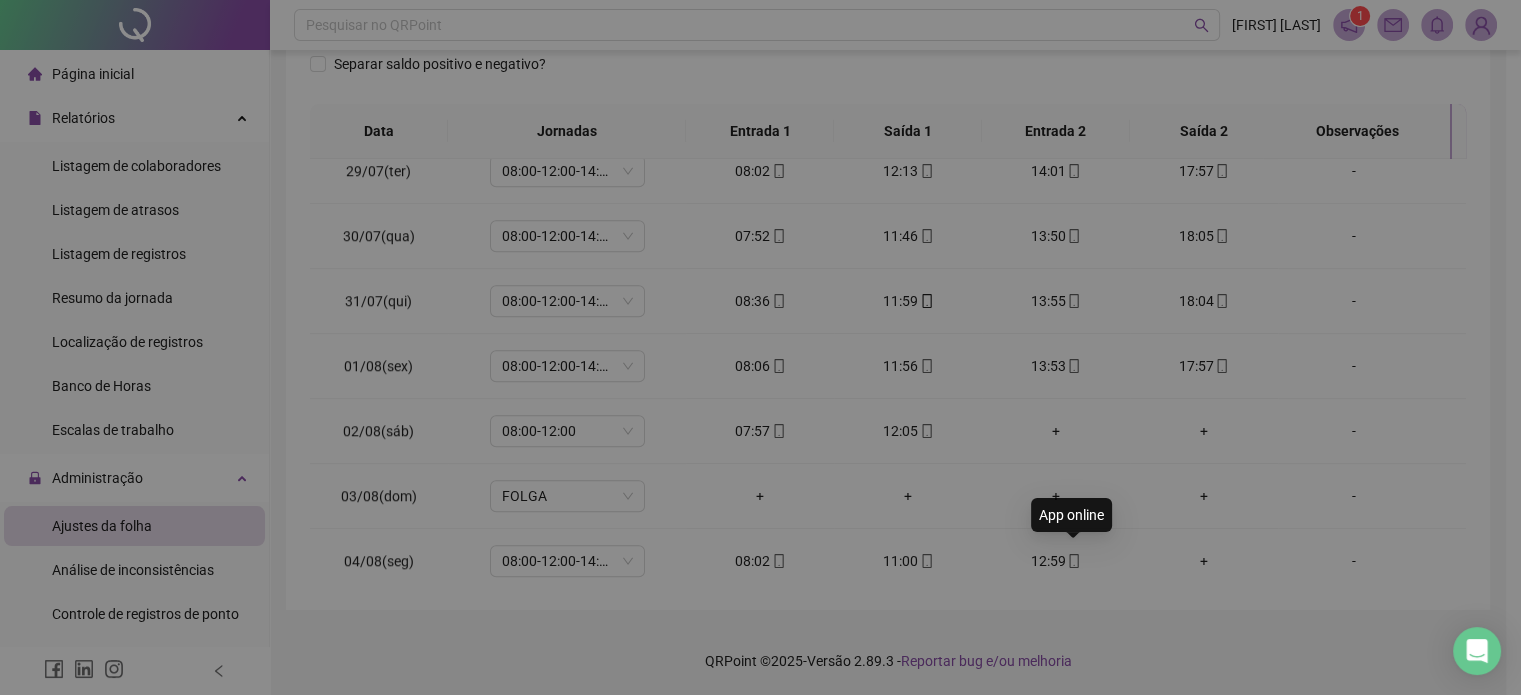 type on "**********" 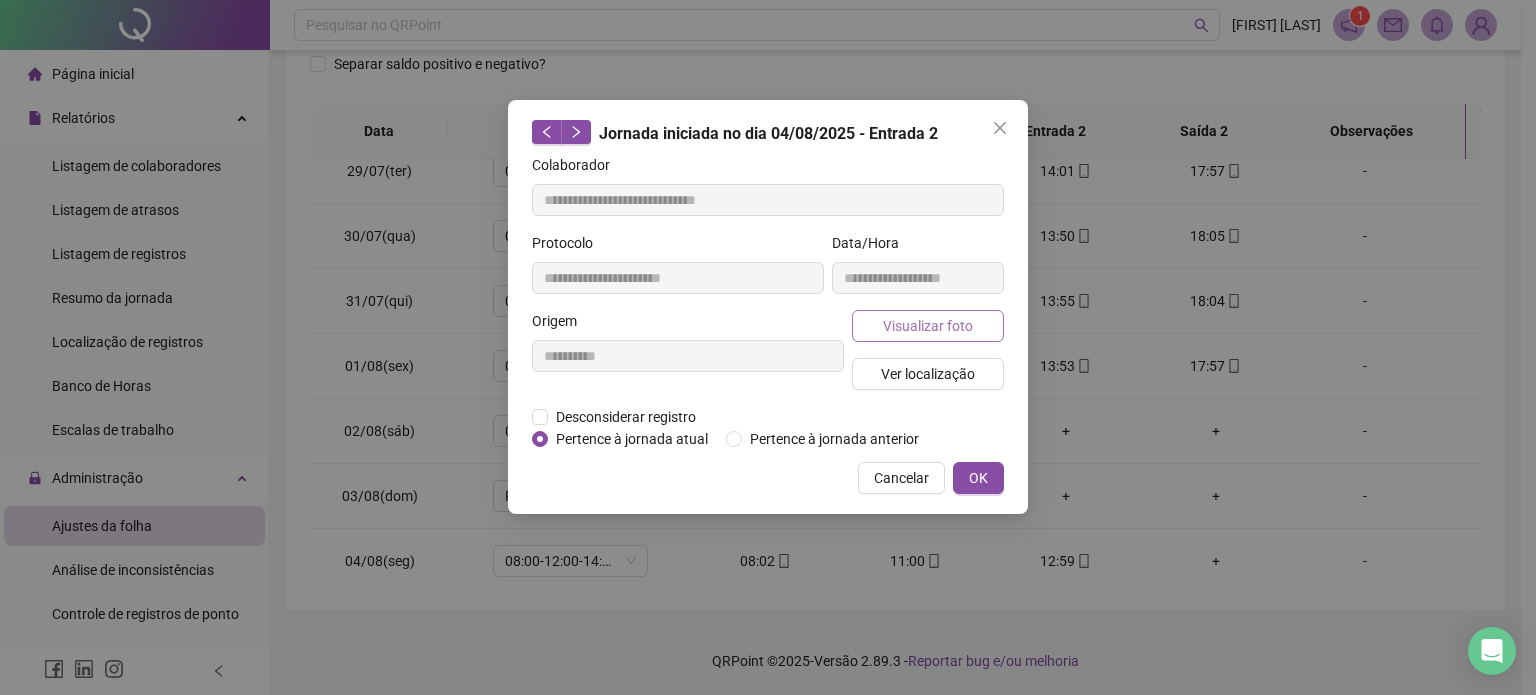 click on "Visualizar foto" at bounding box center (928, 326) 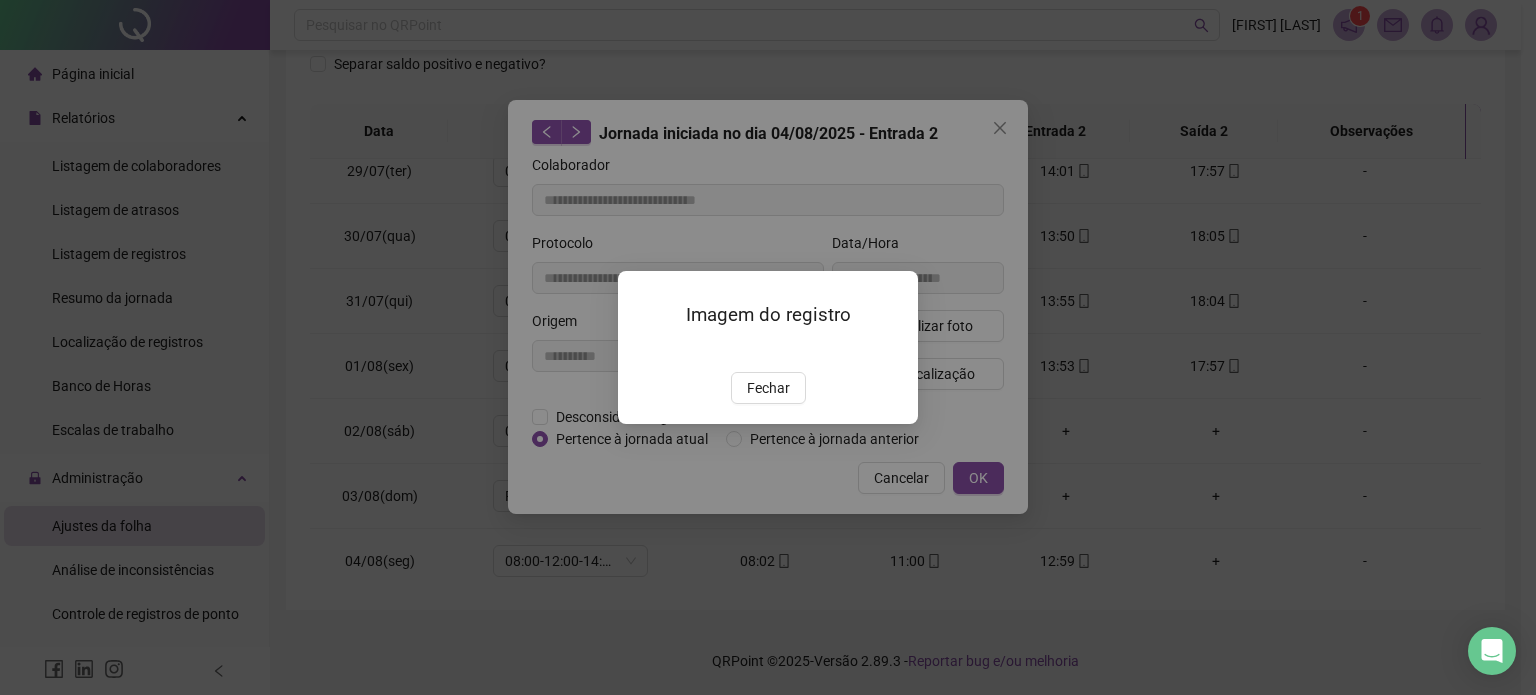 click at bounding box center [642, 351] 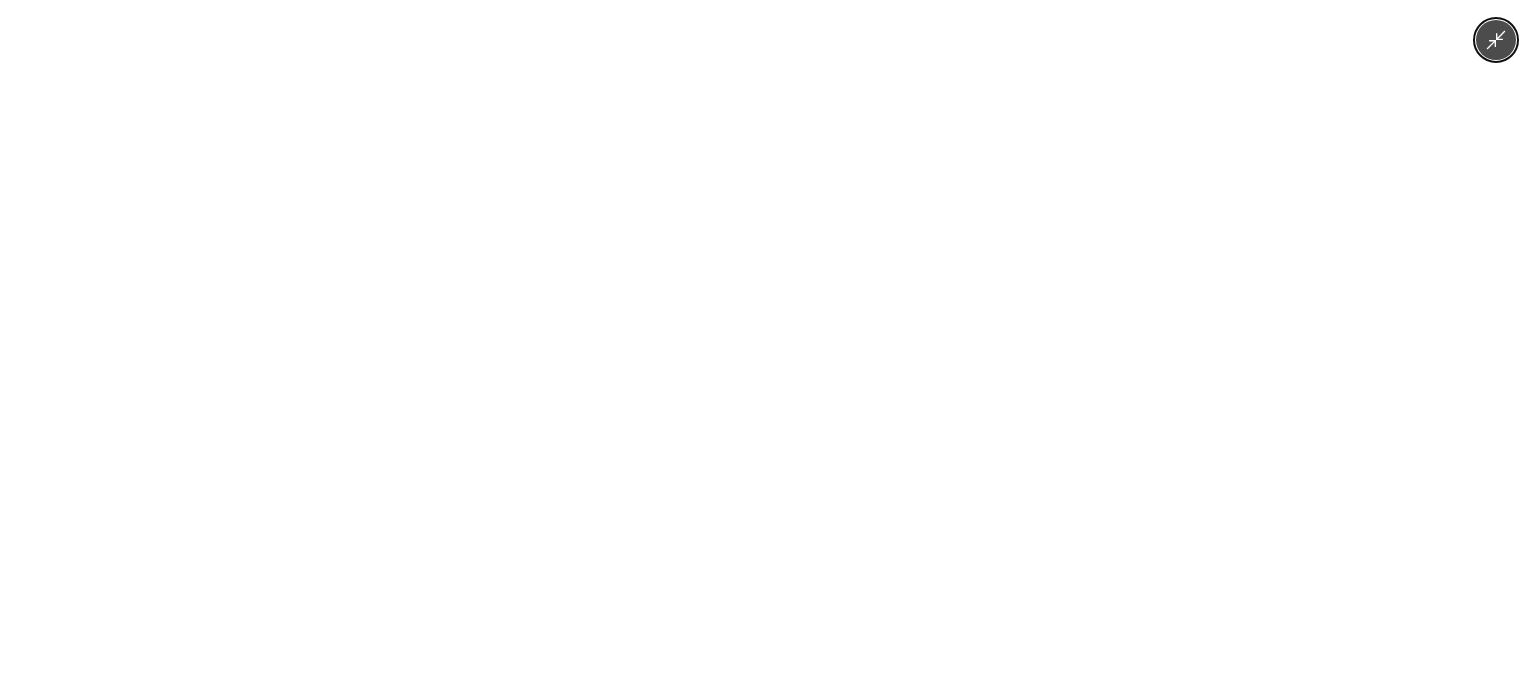 click at bounding box center [767, 347] 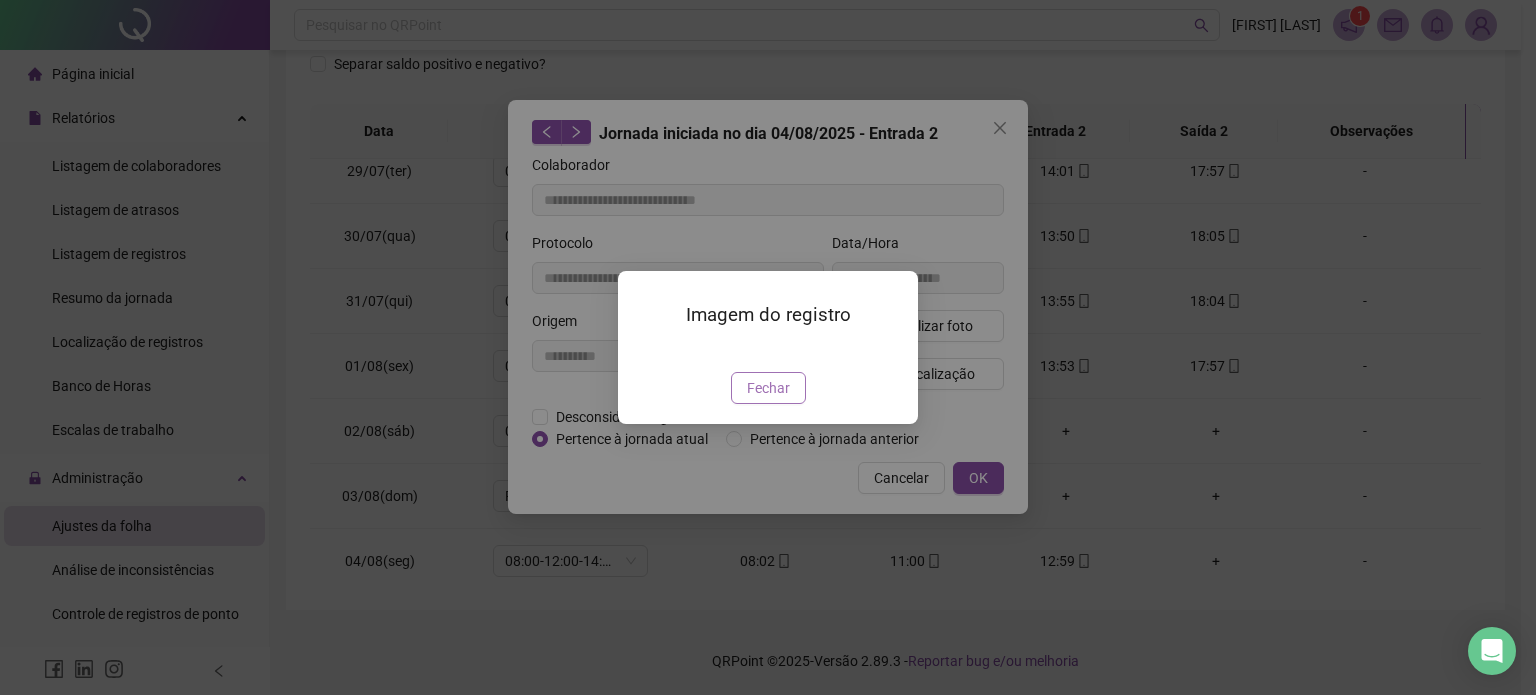 drag, startPoint x: 775, startPoint y: 499, endPoint x: 801, endPoint y: 474, distance: 36.069378 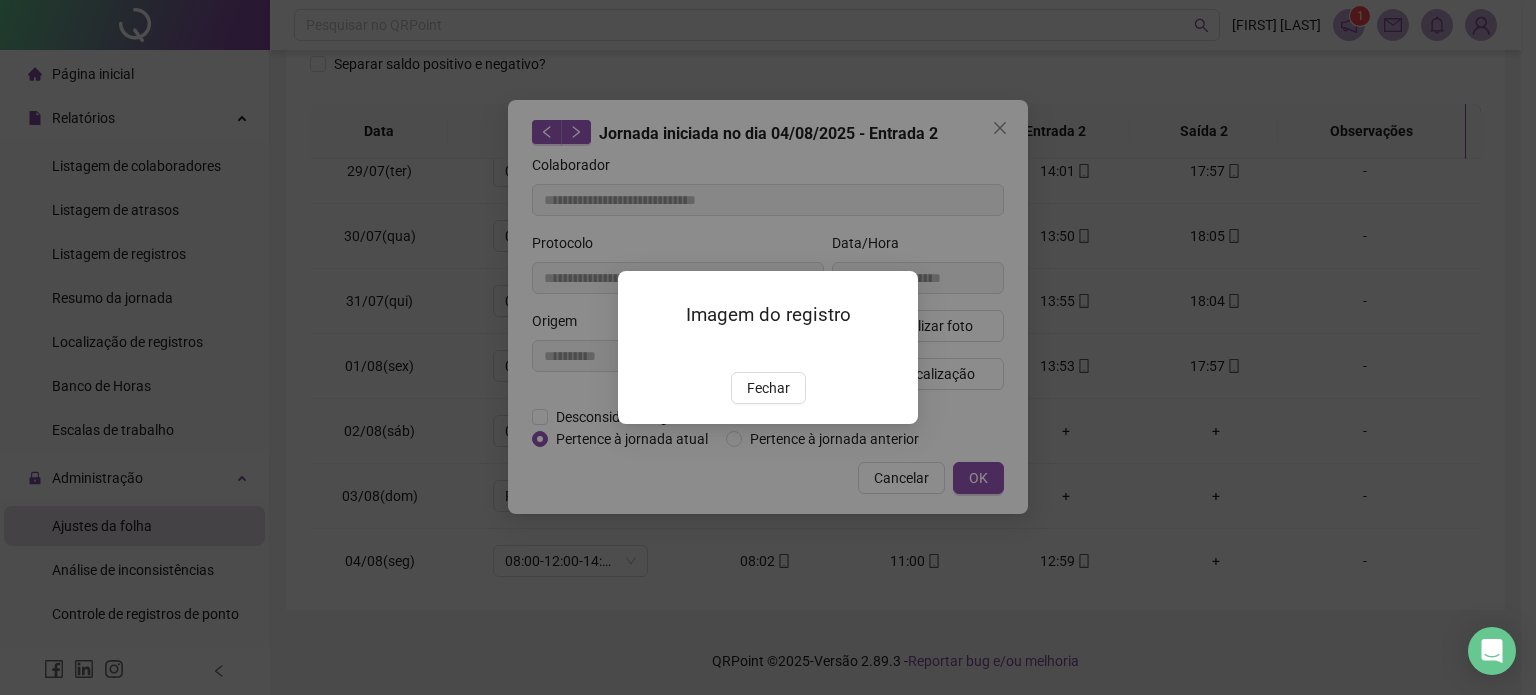 click on "Fechar" at bounding box center (768, 388) 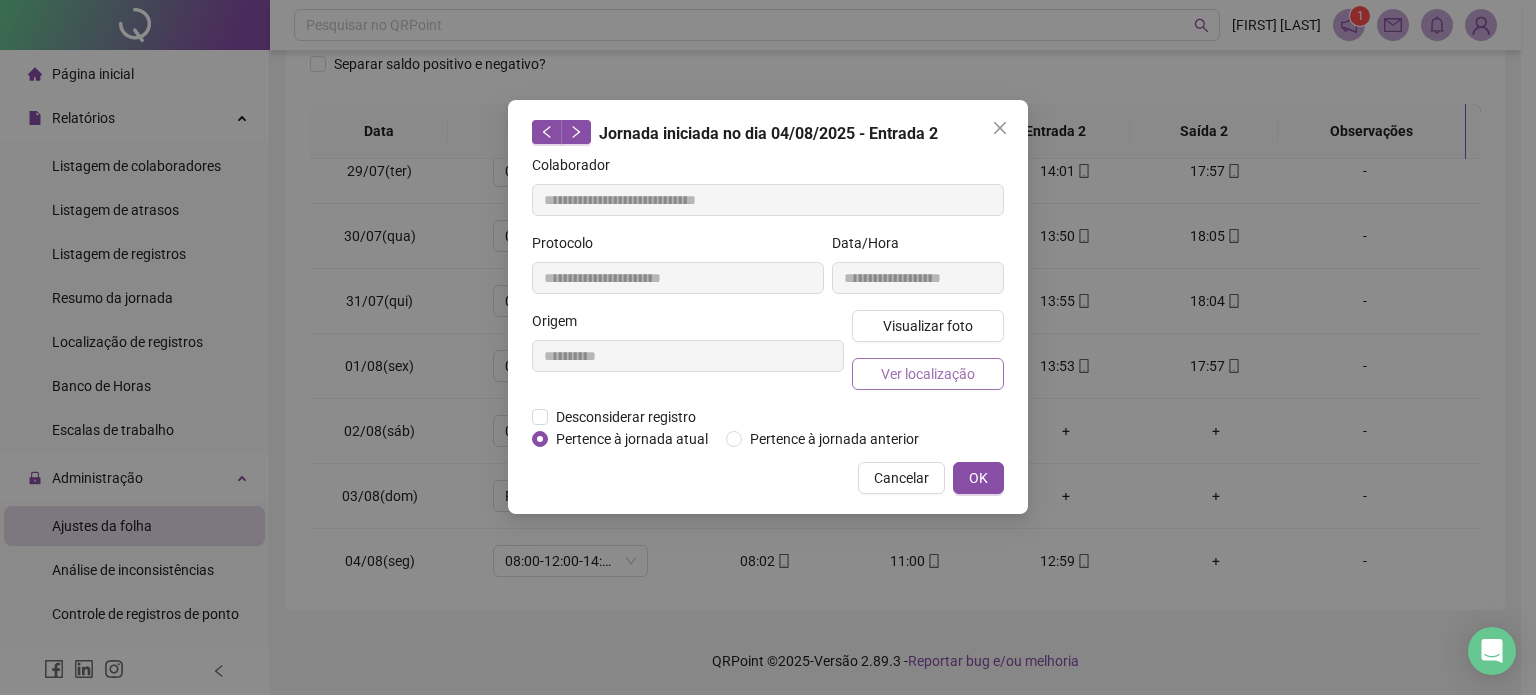 click on "Ver localização" at bounding box center [928, 374] 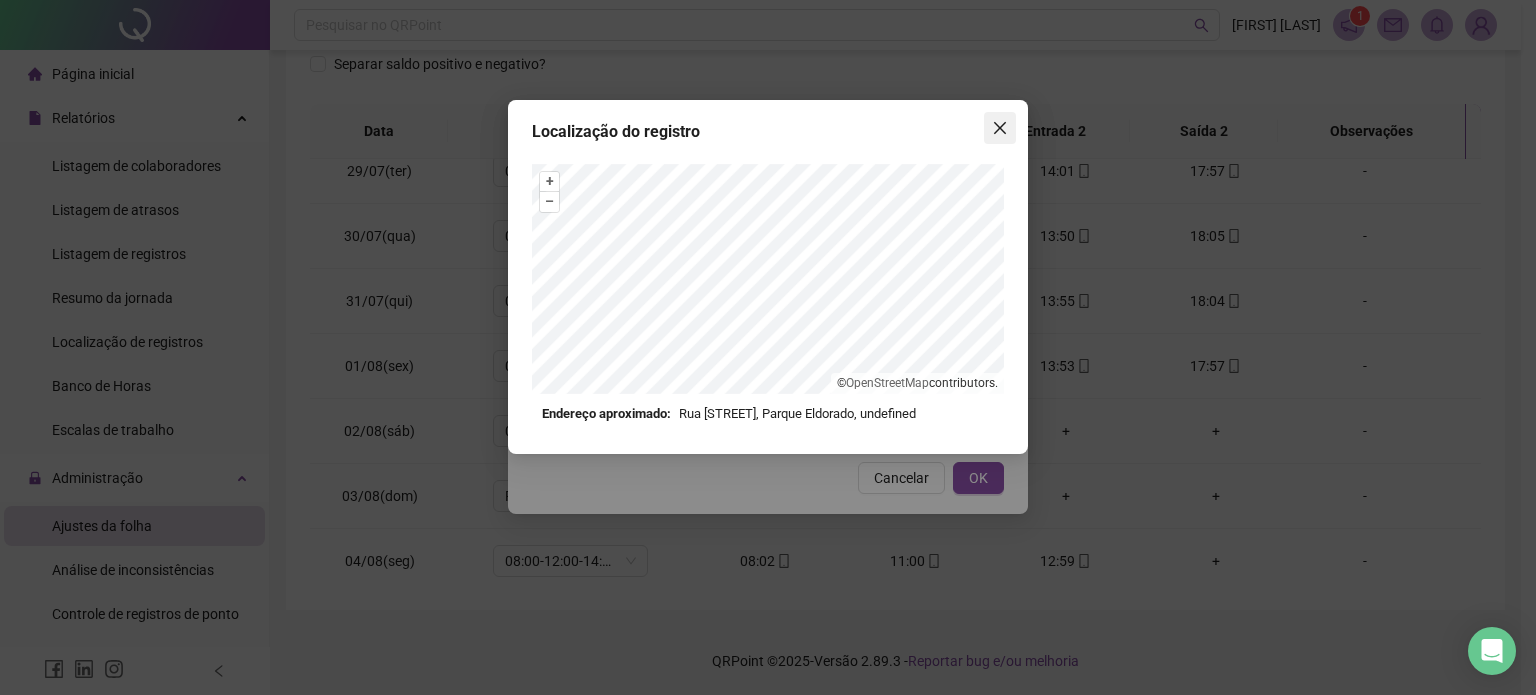 click at bounding box center (1000, 128) 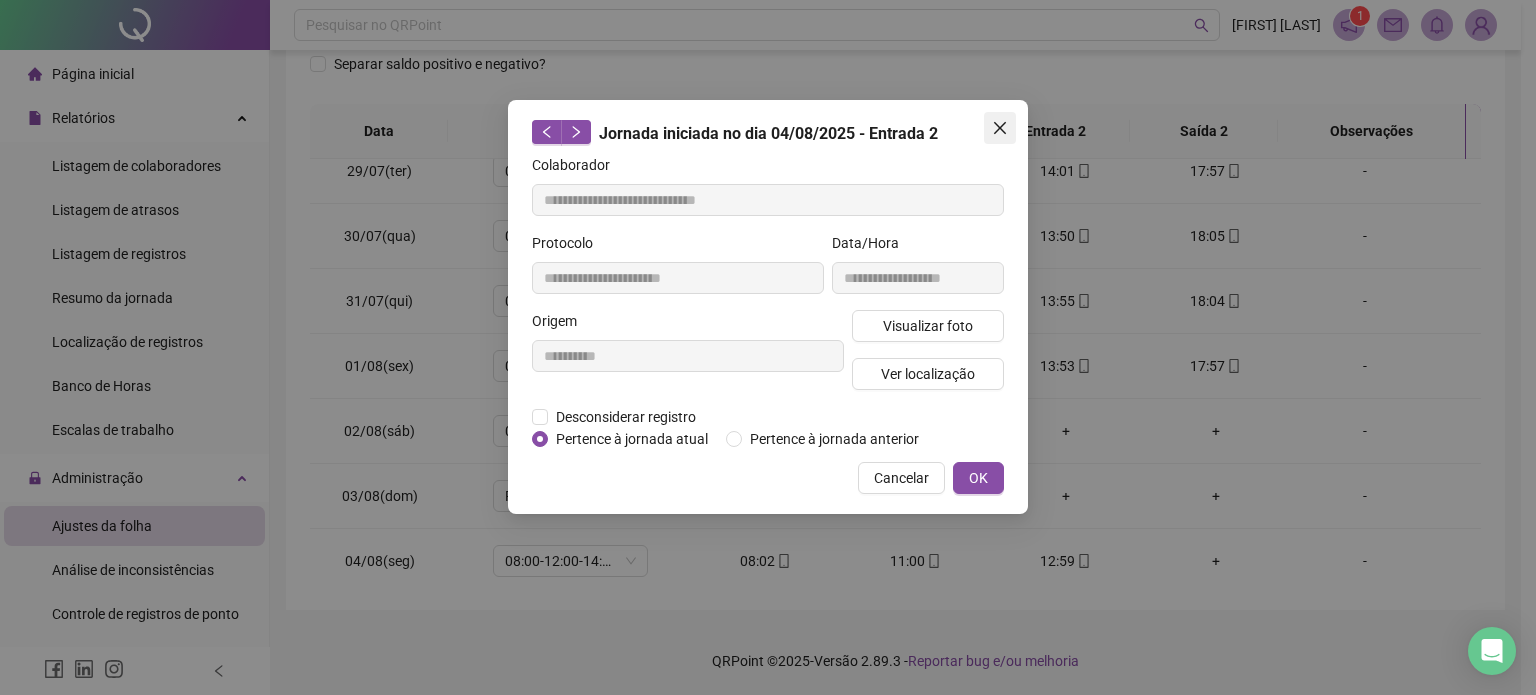 click 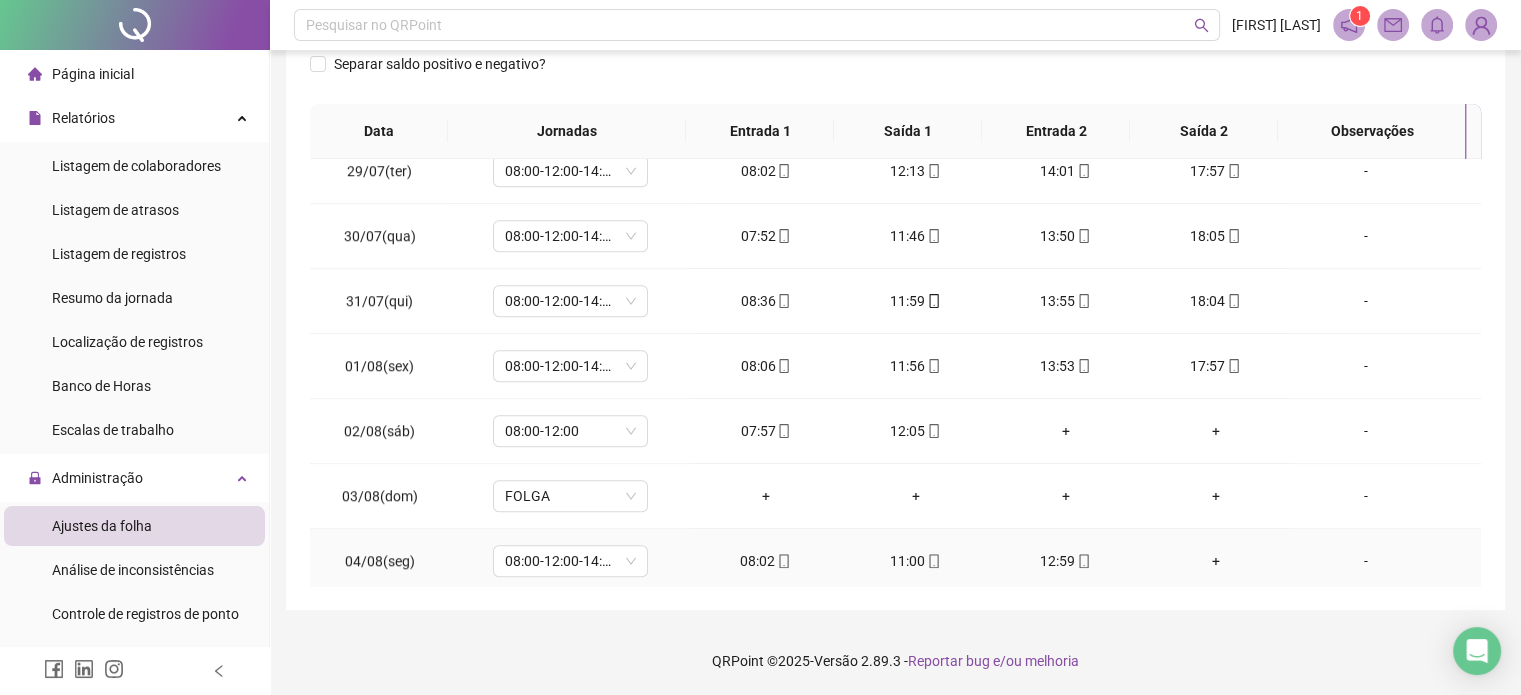 click at bounding box center (1083, 561) 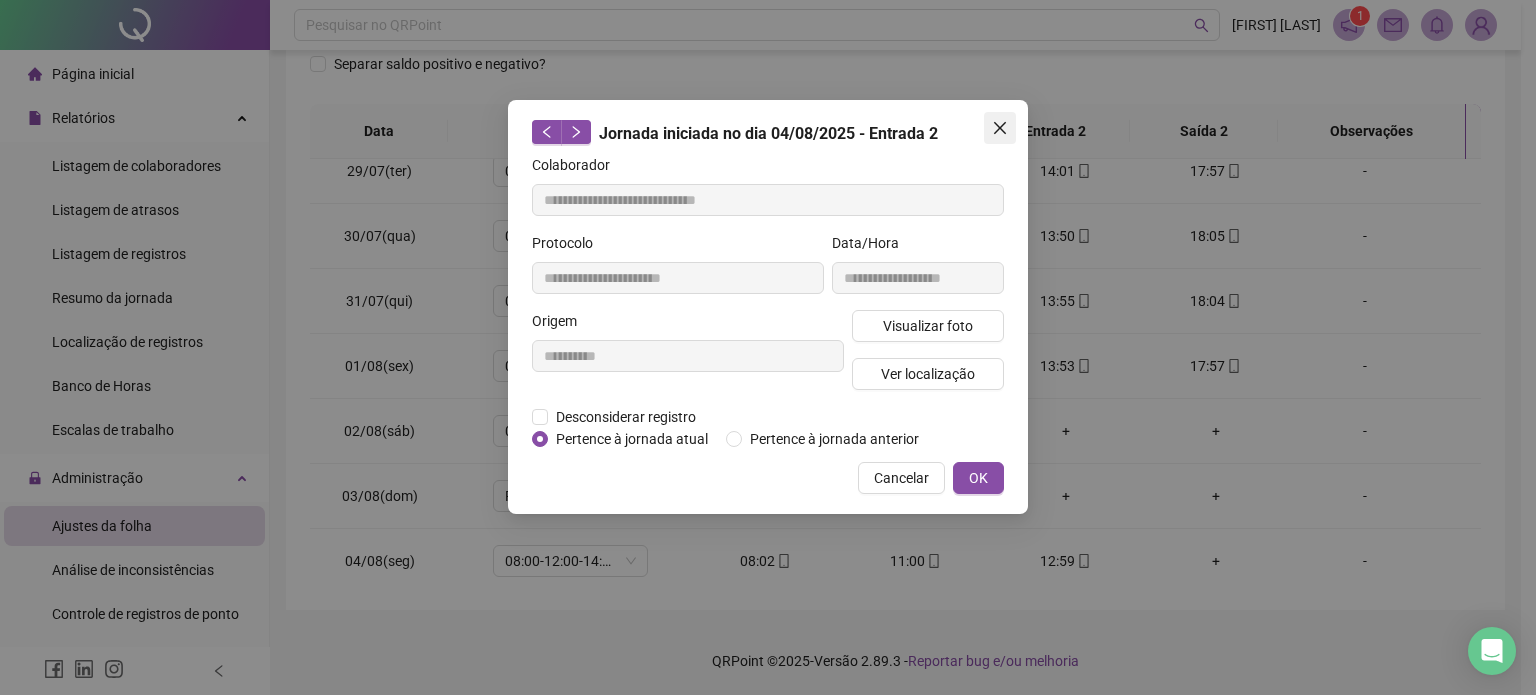 click at bounding box center [1000, 128] 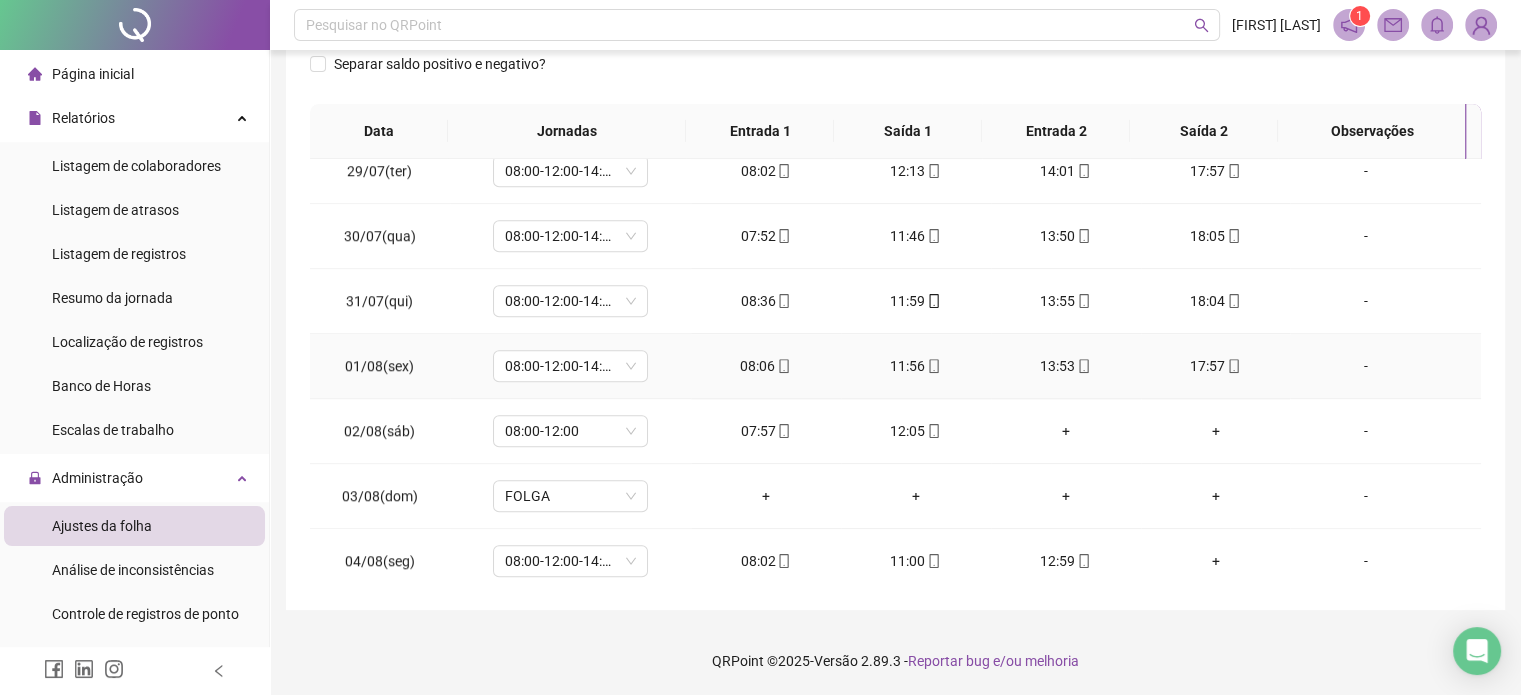 click on "13:53" at bounding box center (1066, 366) 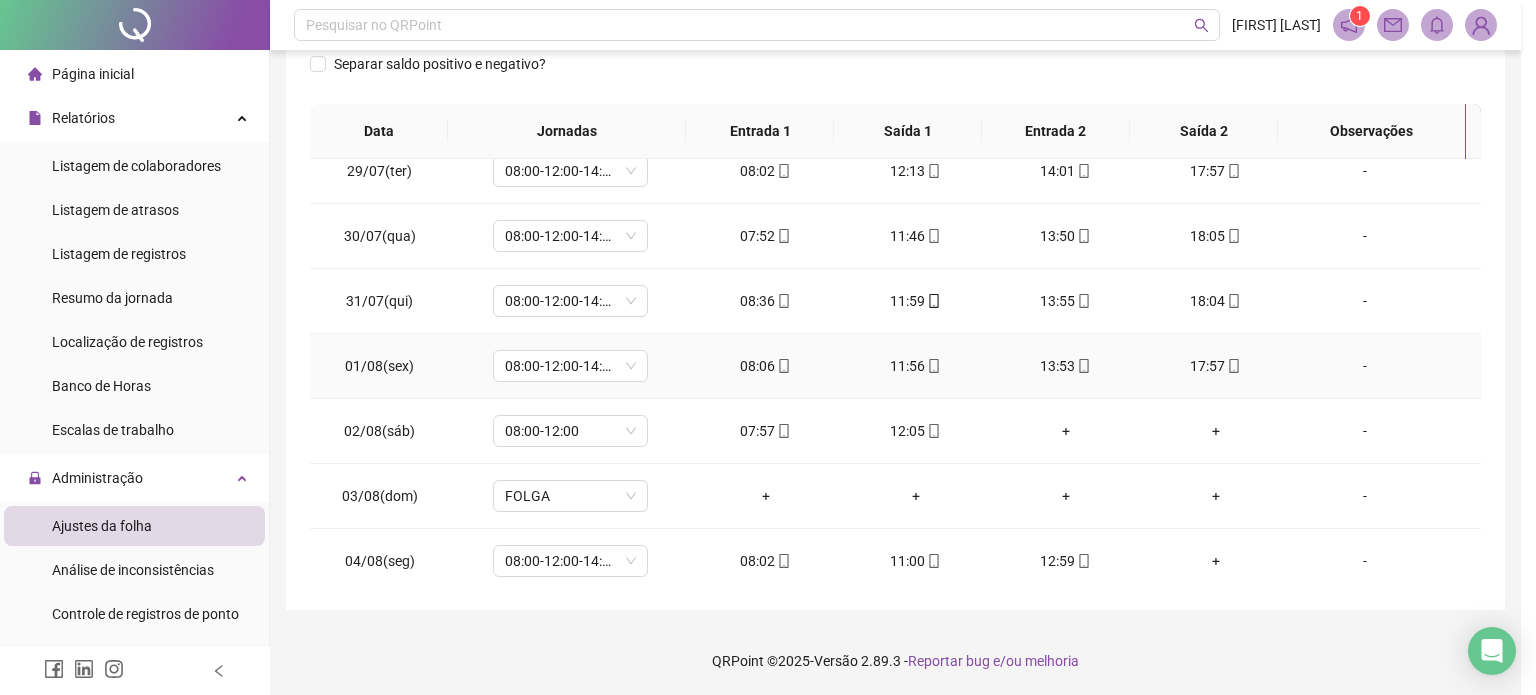 type on "**********" 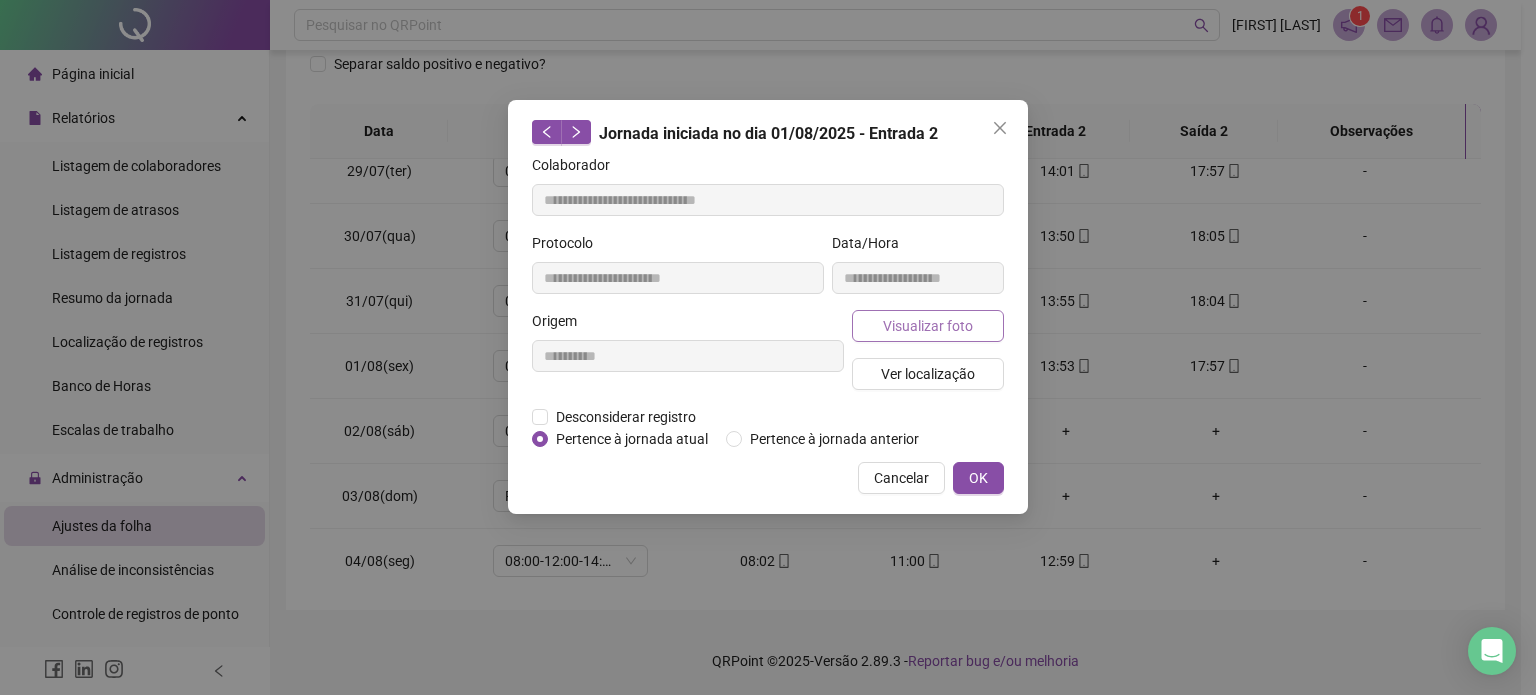 click on "Visualizar foto" at bounding box center [928, 326] 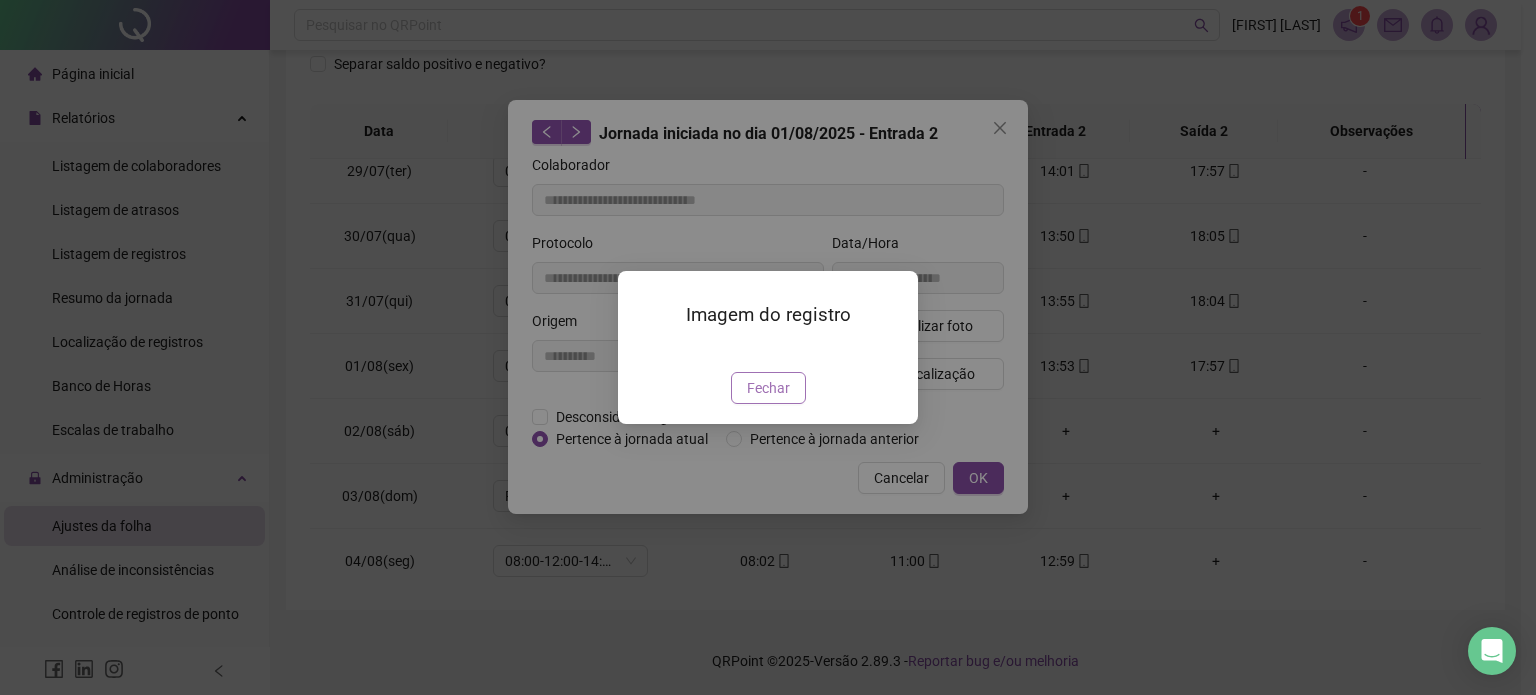 click on "Fechar" at bounding box center [768, 388] 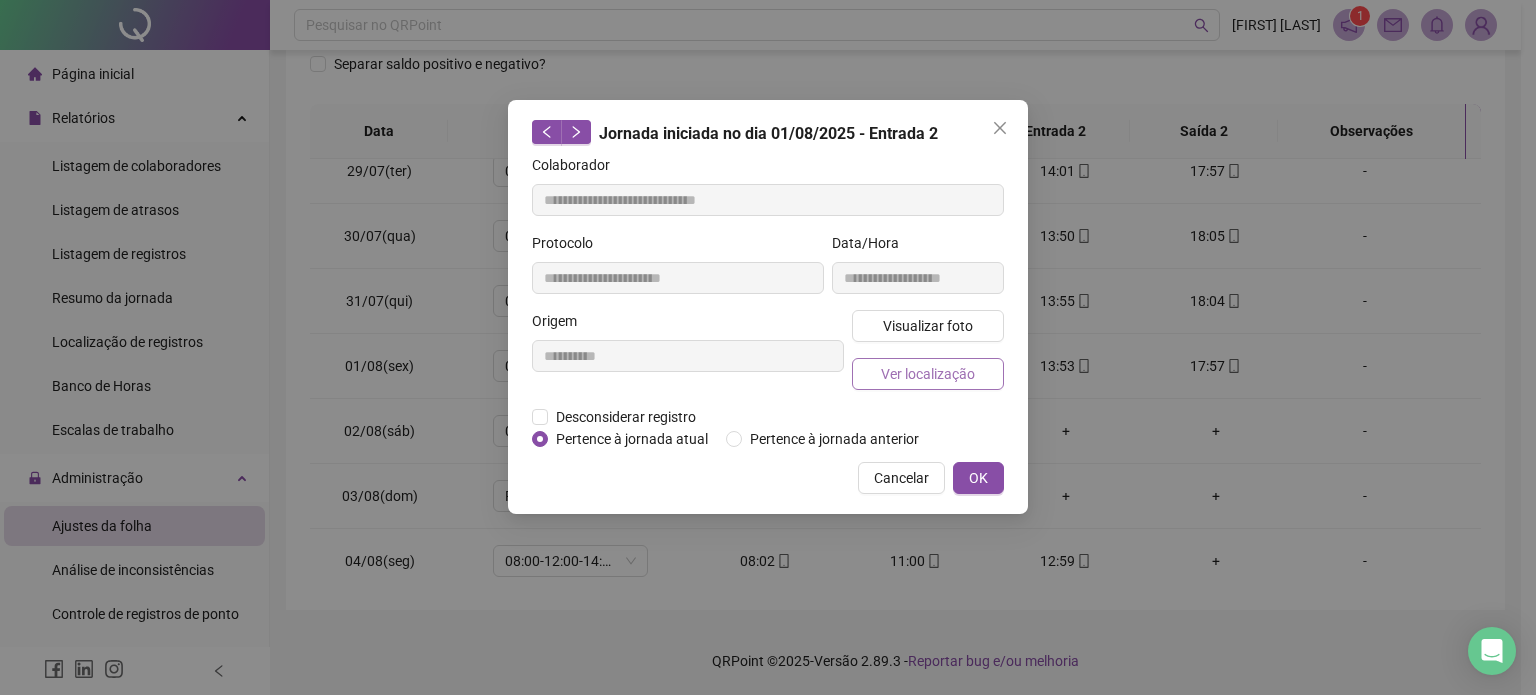 click on "Ver localização" at bounding box center [928, 374] 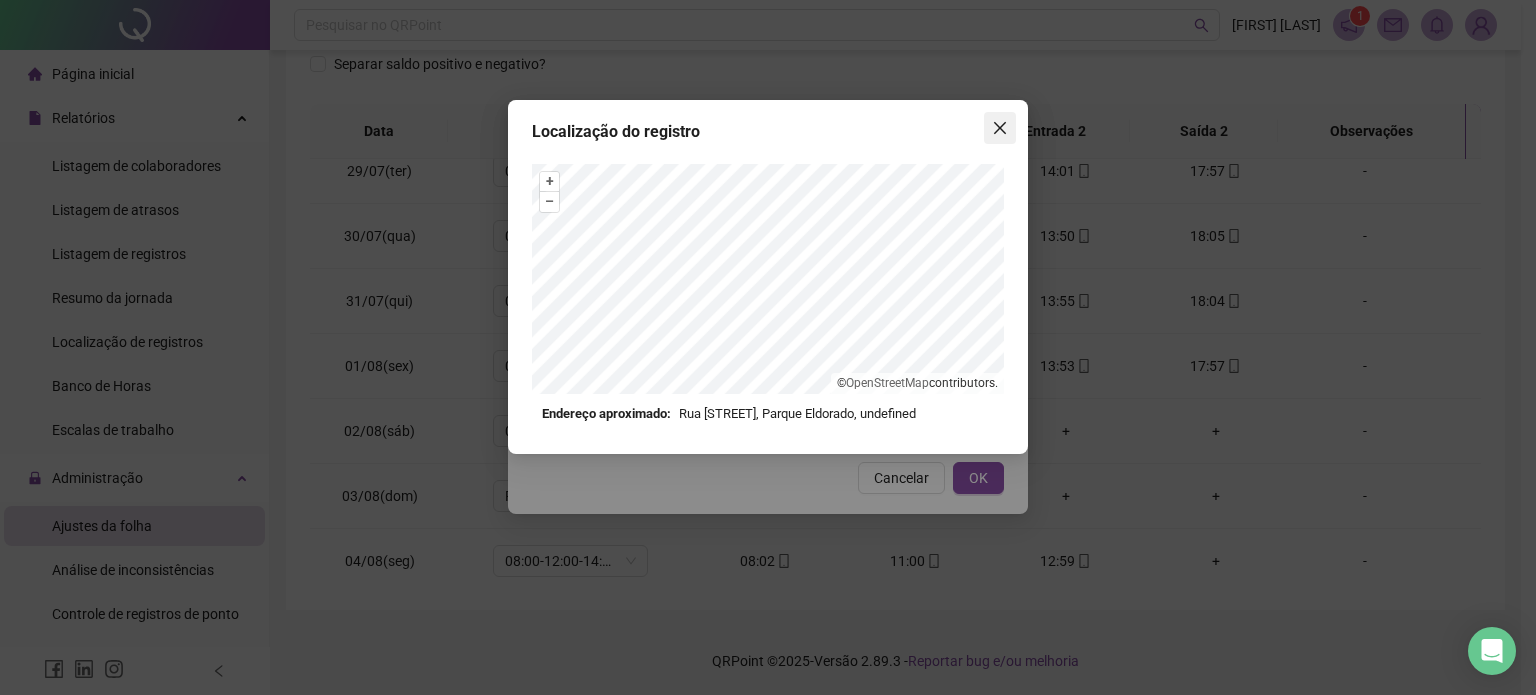 click at bounding box center [1000, 128] 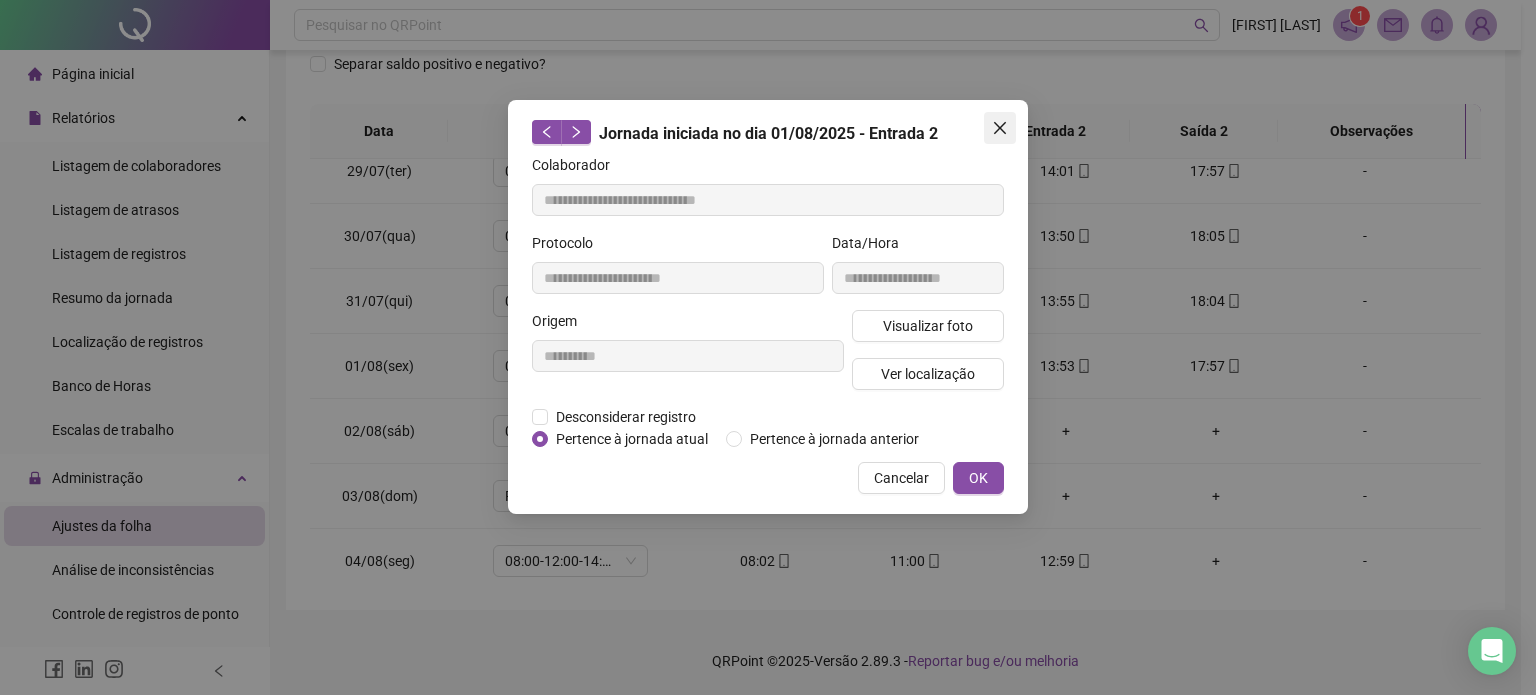 click 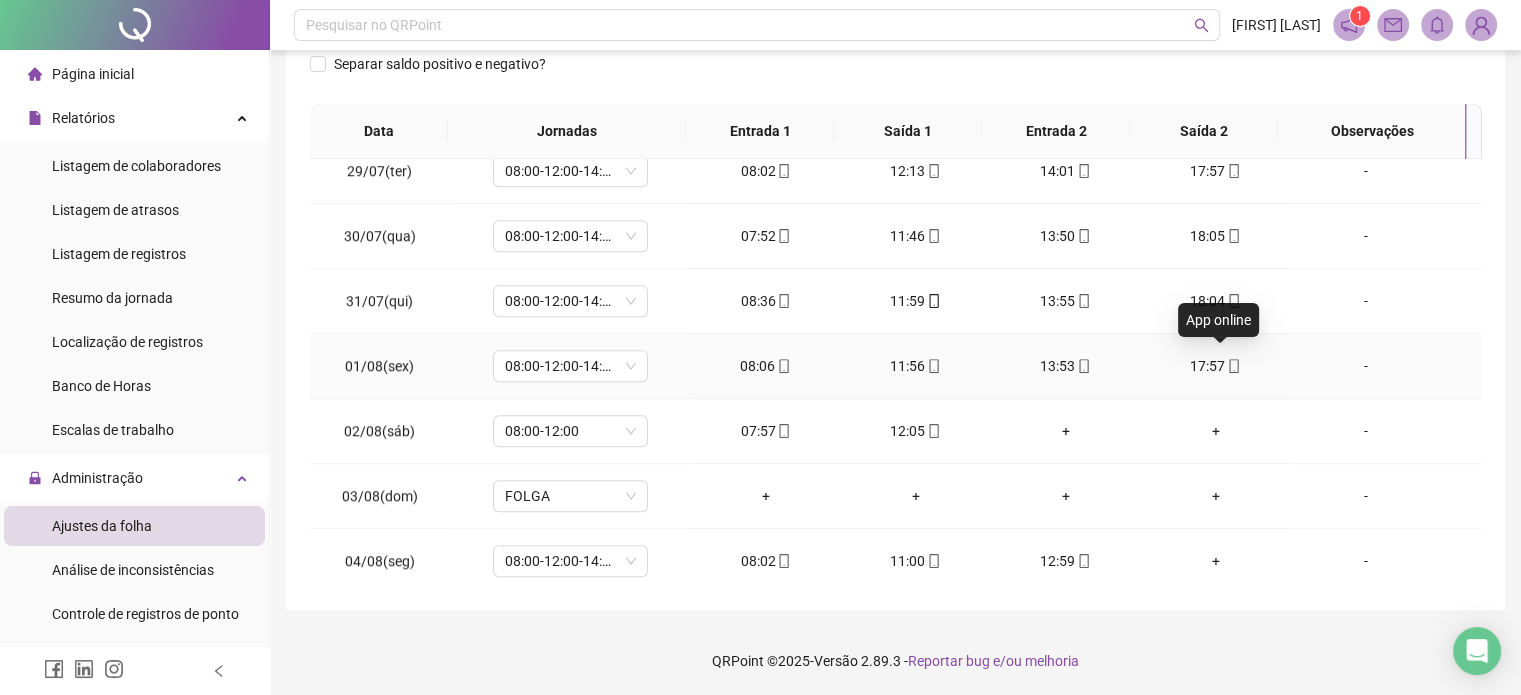 click 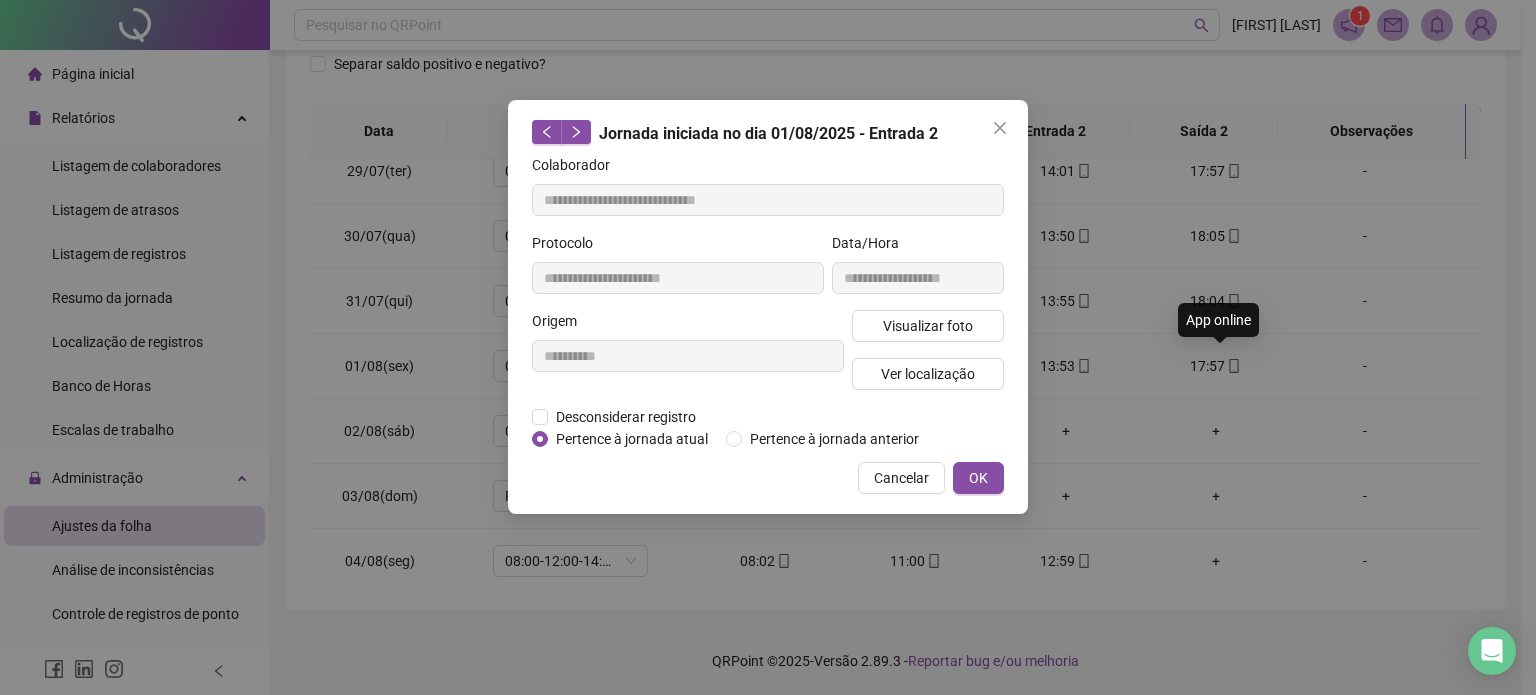 type on "**********" 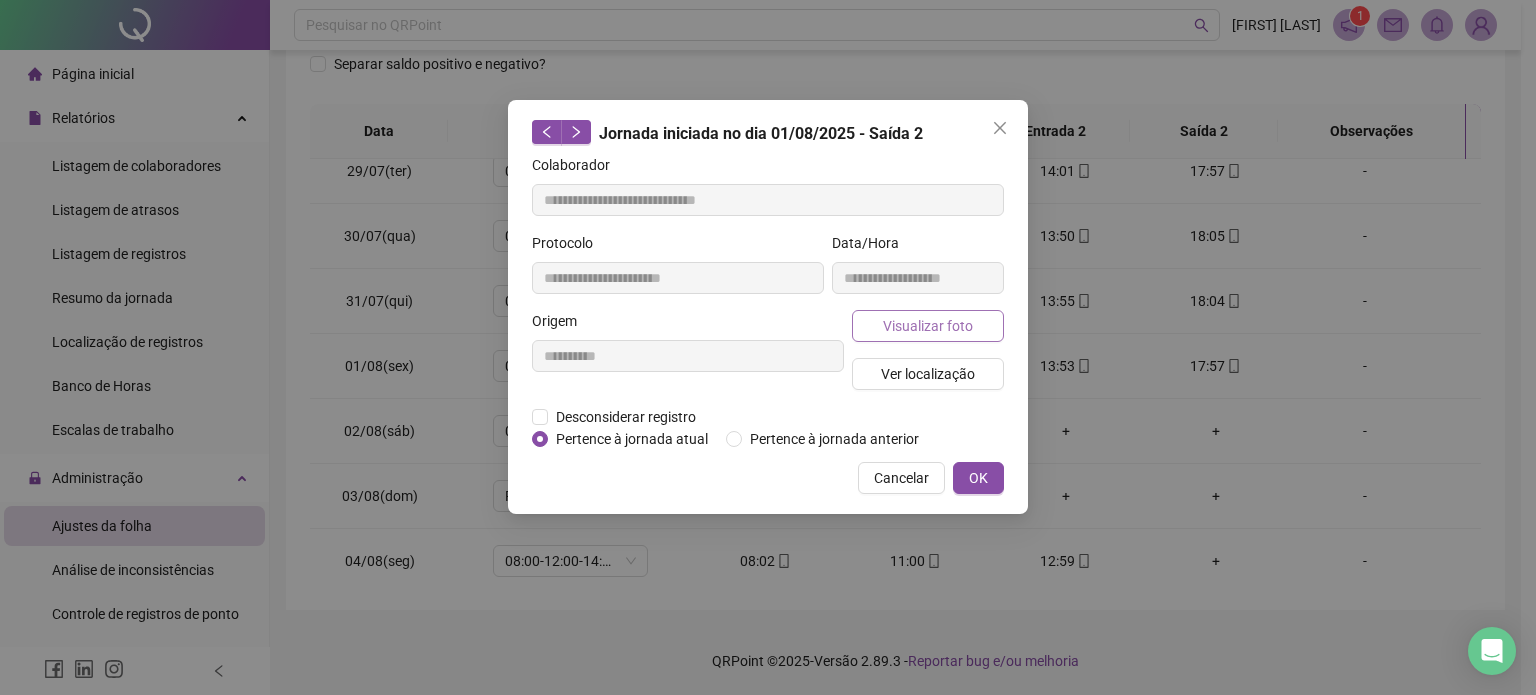 click on "Visualizar foto" at bounding box center (928, 326) 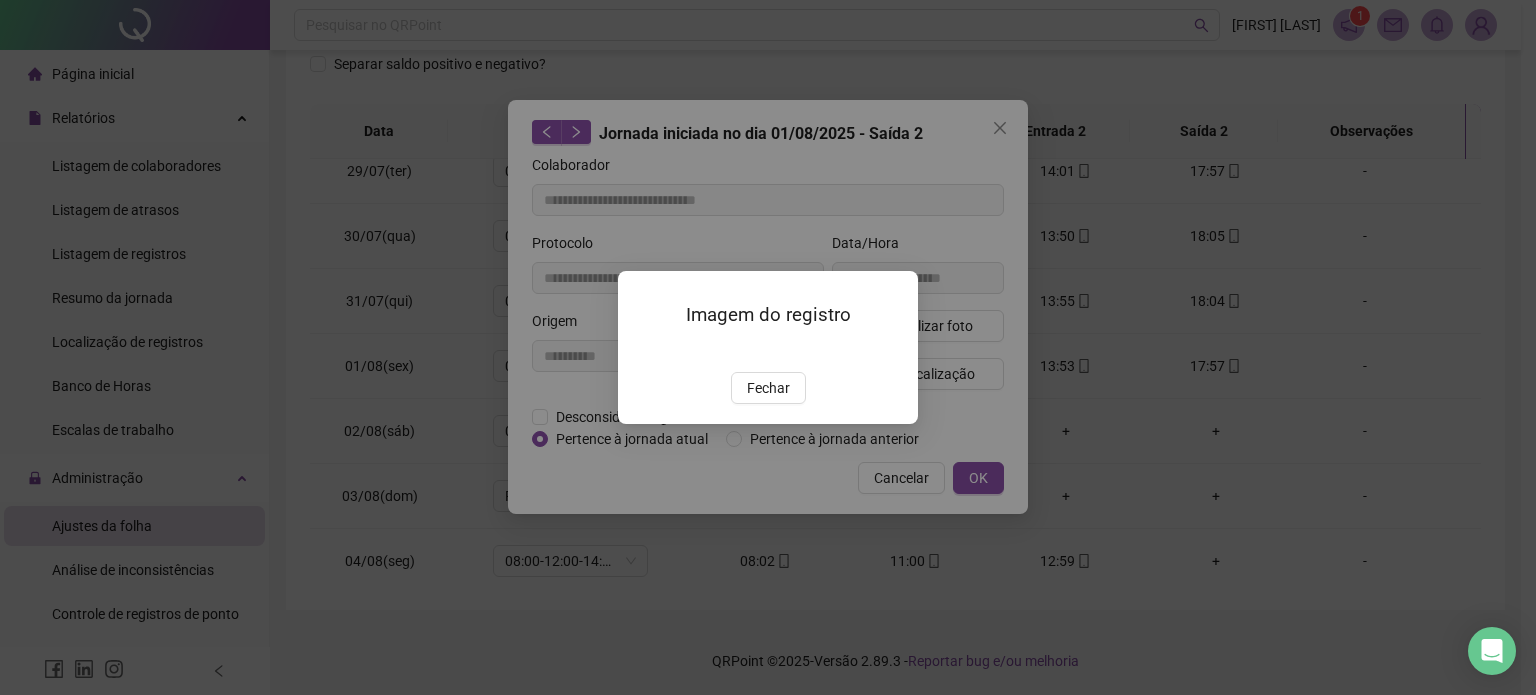 drag, startPoint x: 768, startPoint y: 503, endPoint x: 932, endPoint y: 254, distance: 298.156 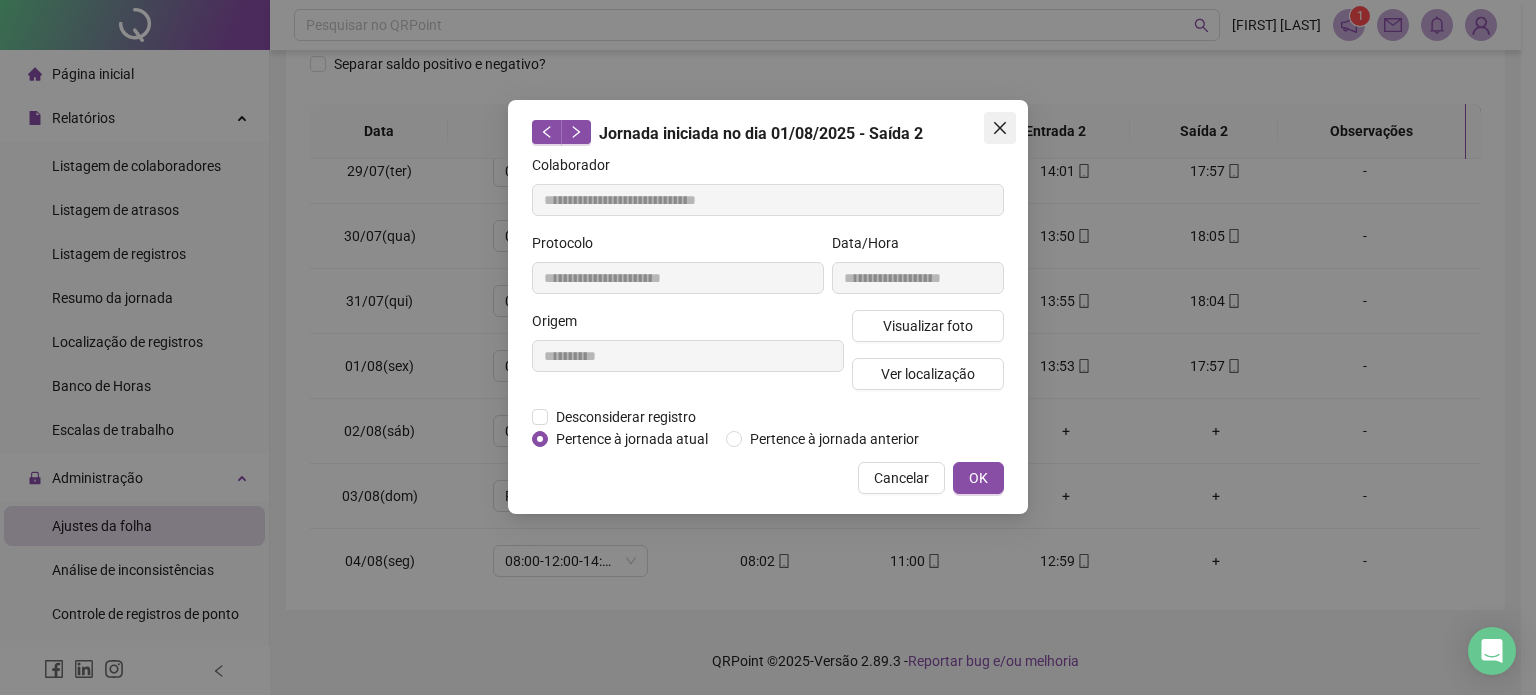 click 